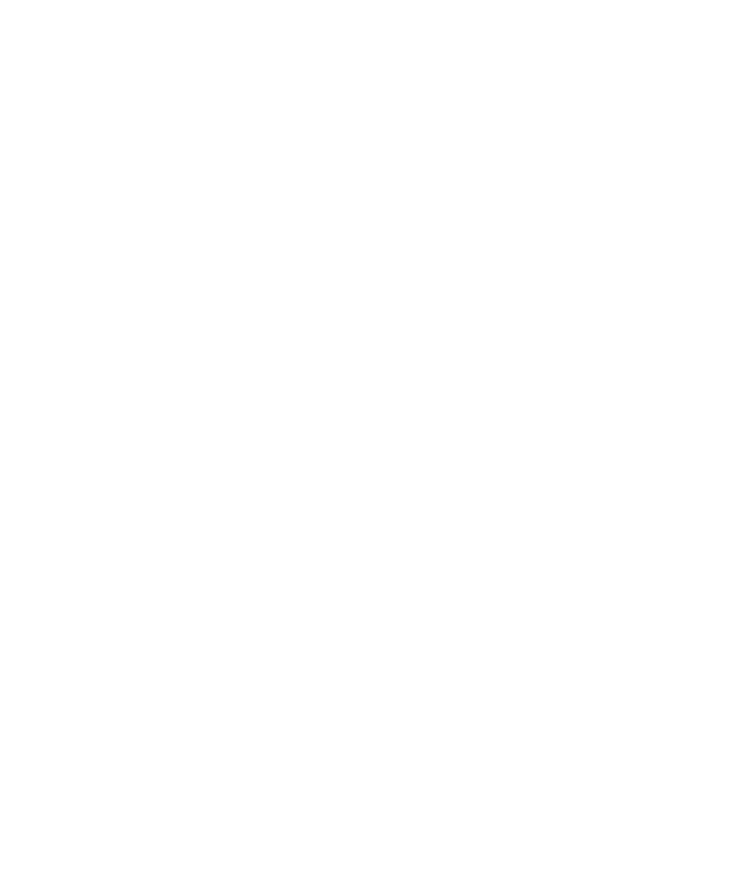 scroll, scrollTop: 0, scrollLeft: 0, axis: both 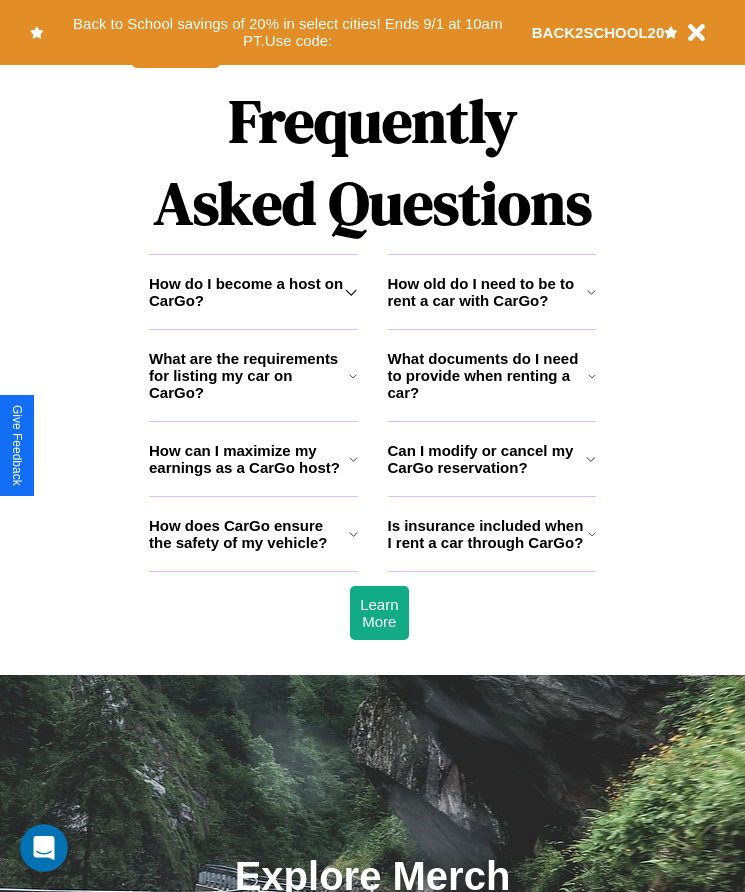 click on "How does CarGo ensure the safety of my vehicle?" at bounding box center (249, 534) 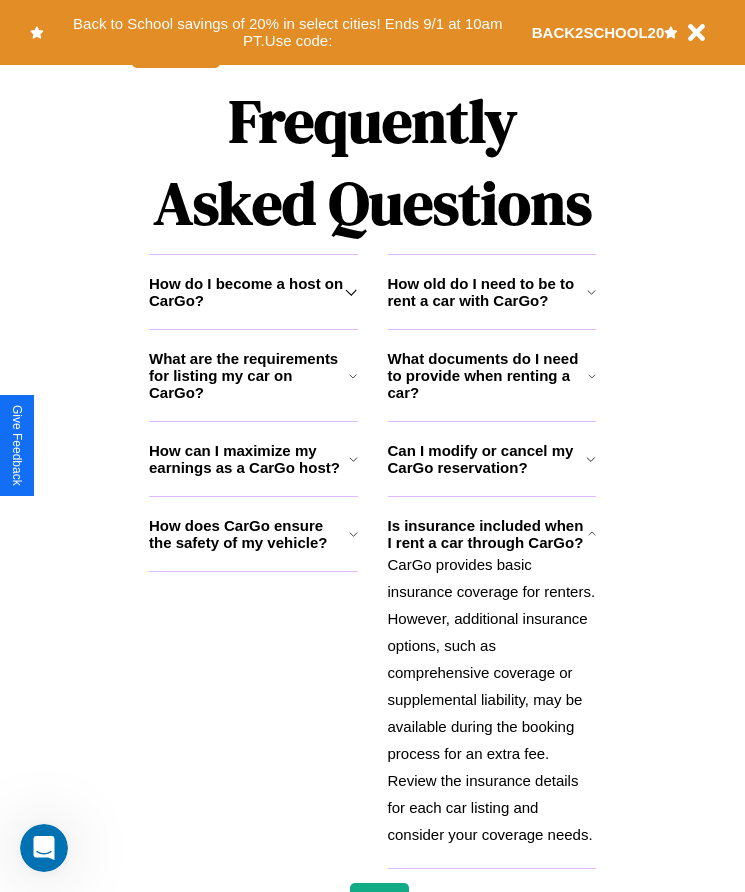 click on "What are the requirements for listing my car on CarGo?" at bounding box center (249, 375) 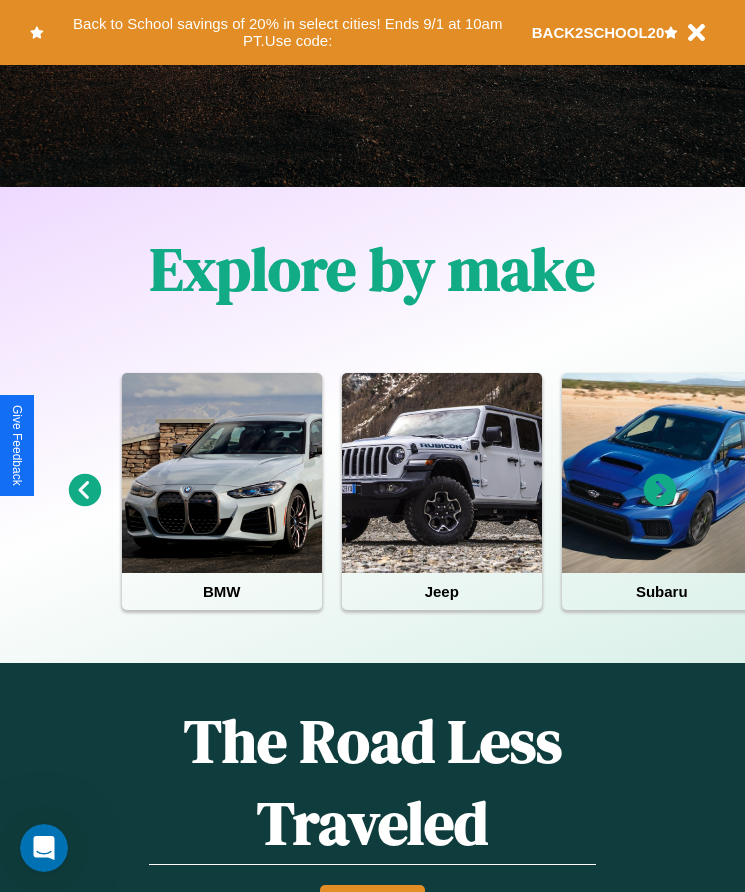 scroll, scrollTop: 334, scrollLeft: 0, axis: vertical 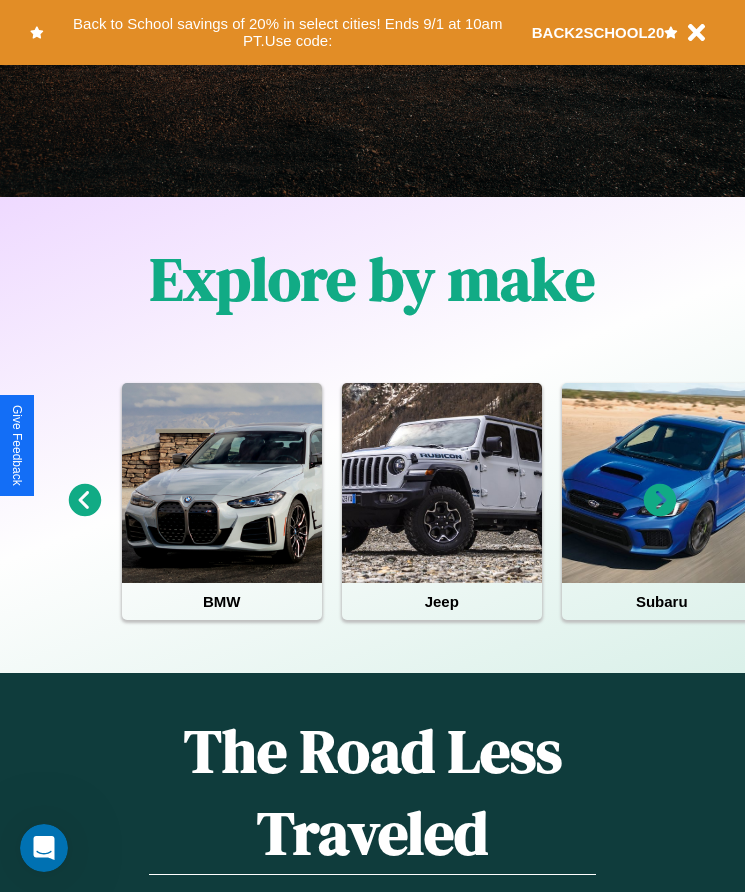 click 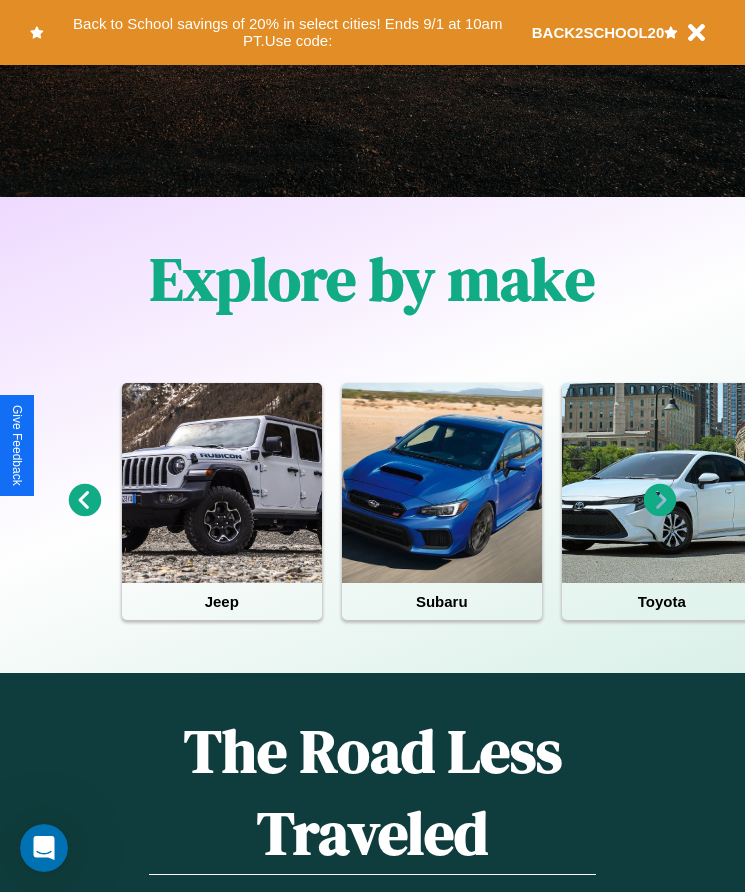 click 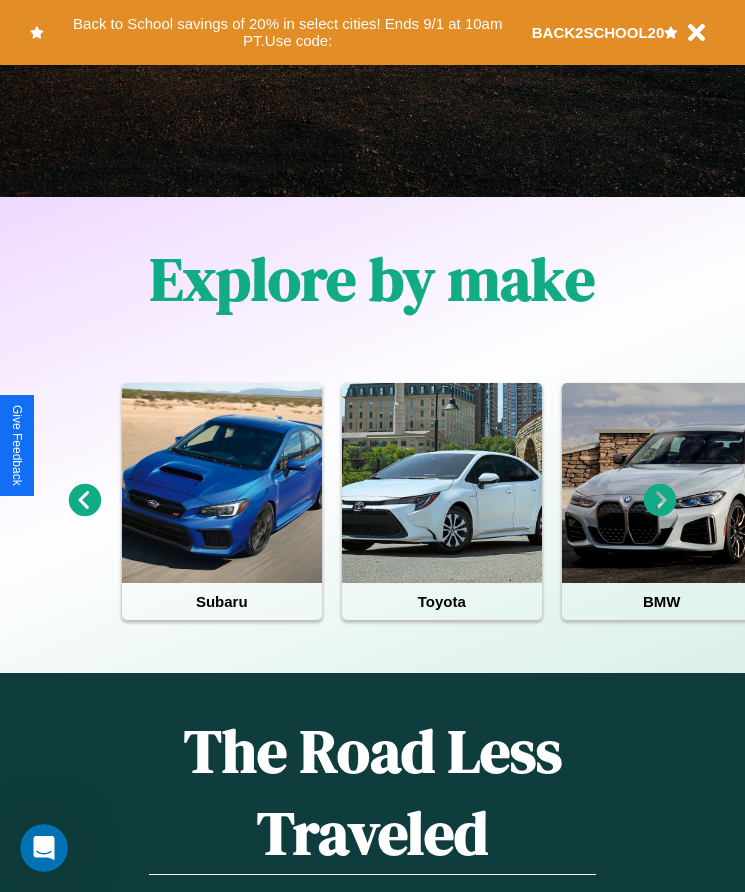 click 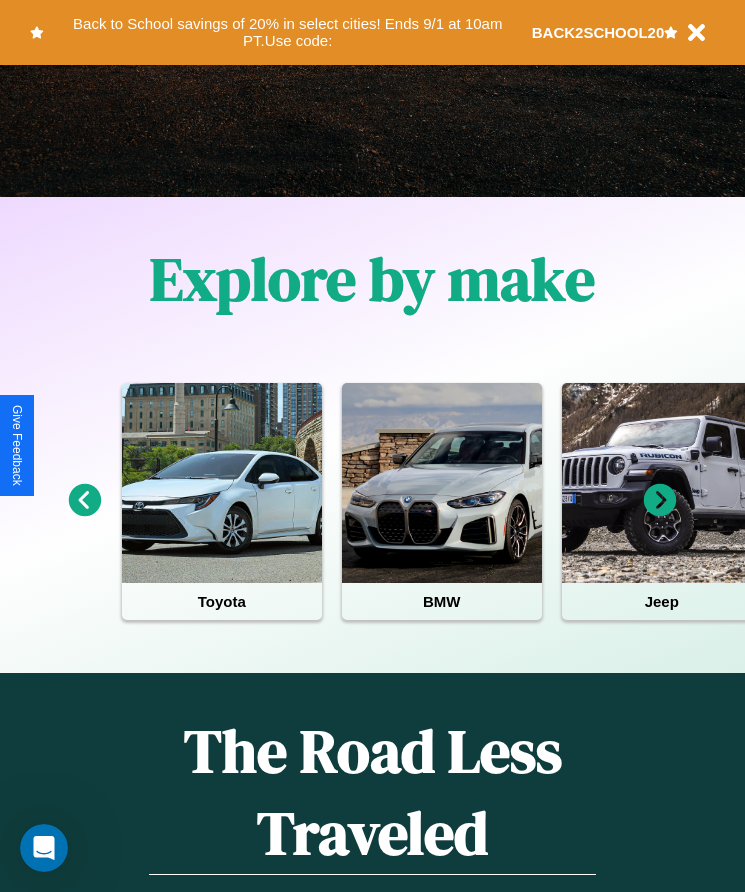 click 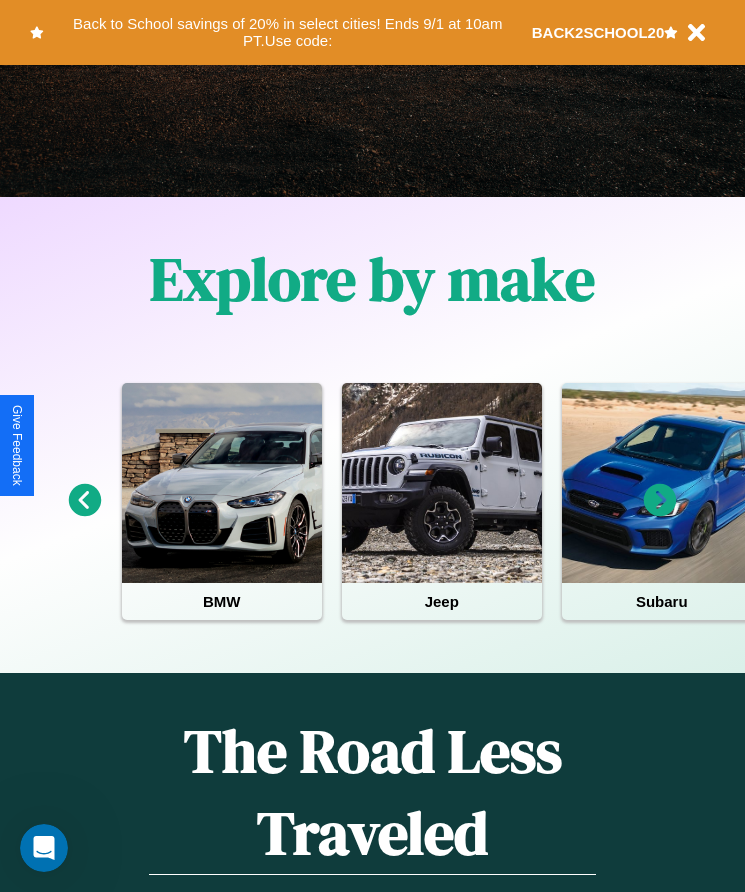 click 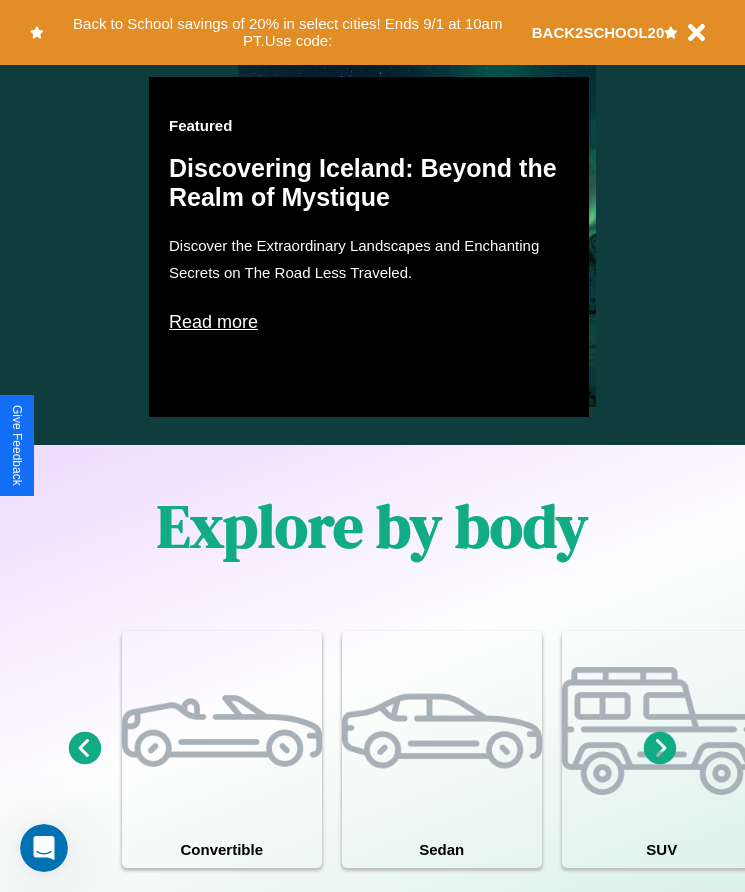 scroll, scrollTop: 1855, scrollLeft: 0, axis: vertical 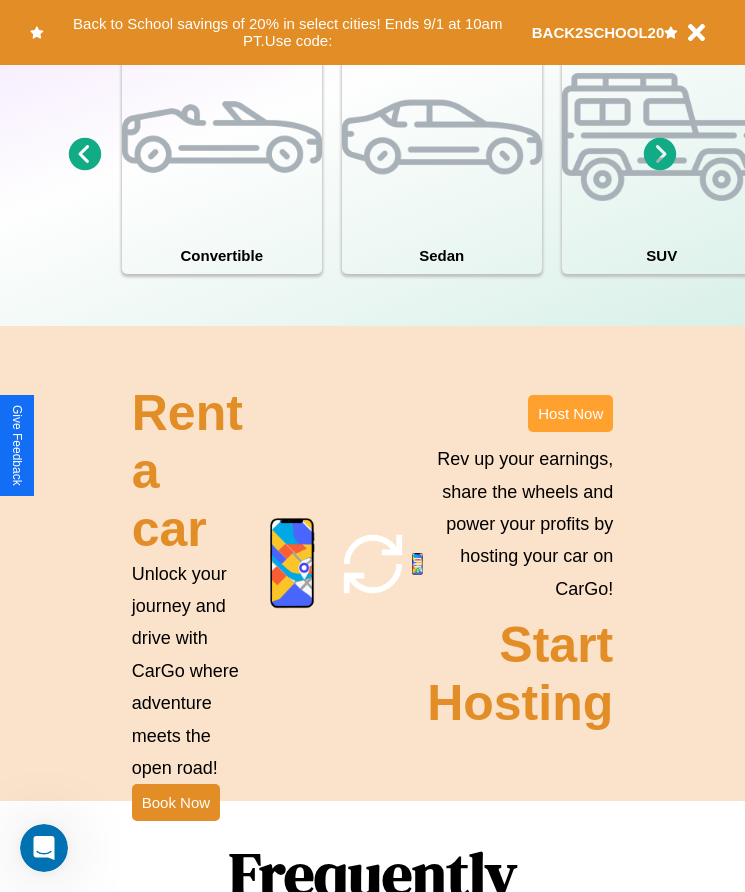 click on "Host Now" at bounding box center [570, 413] 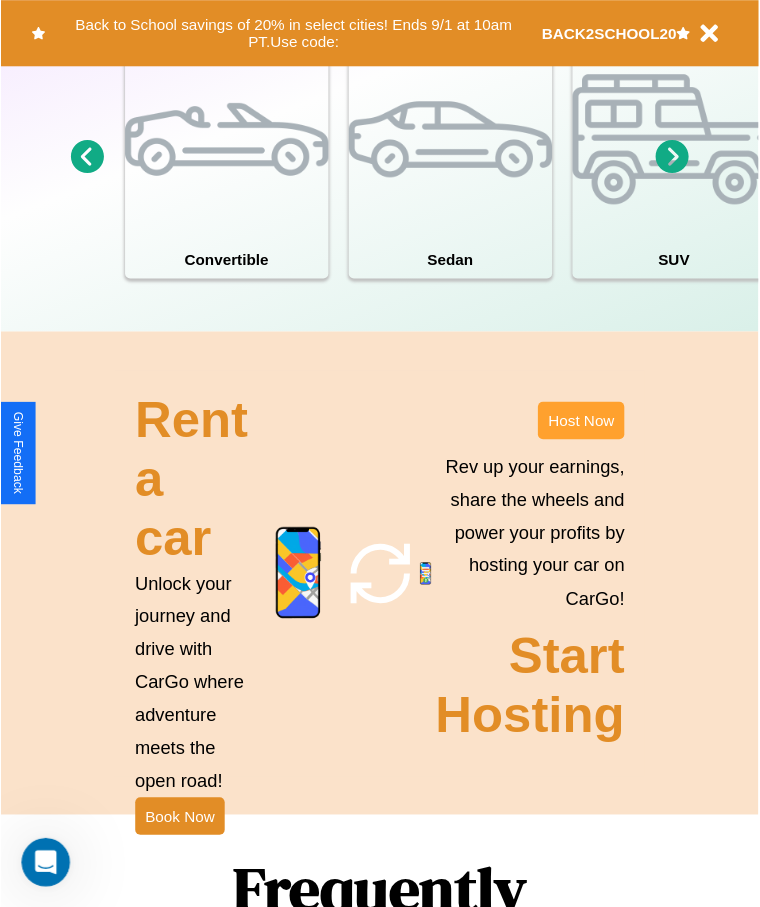 scroll, scrollTop: 0, scrollLeft: 0, axis: both 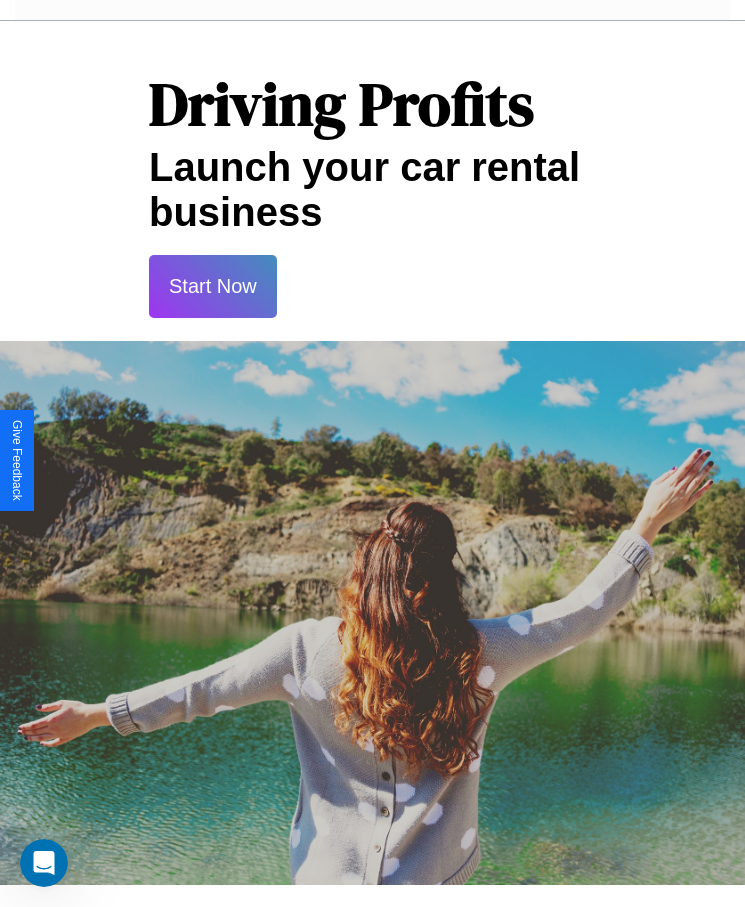 click on "Start Now" at bounding box center [213, 286] 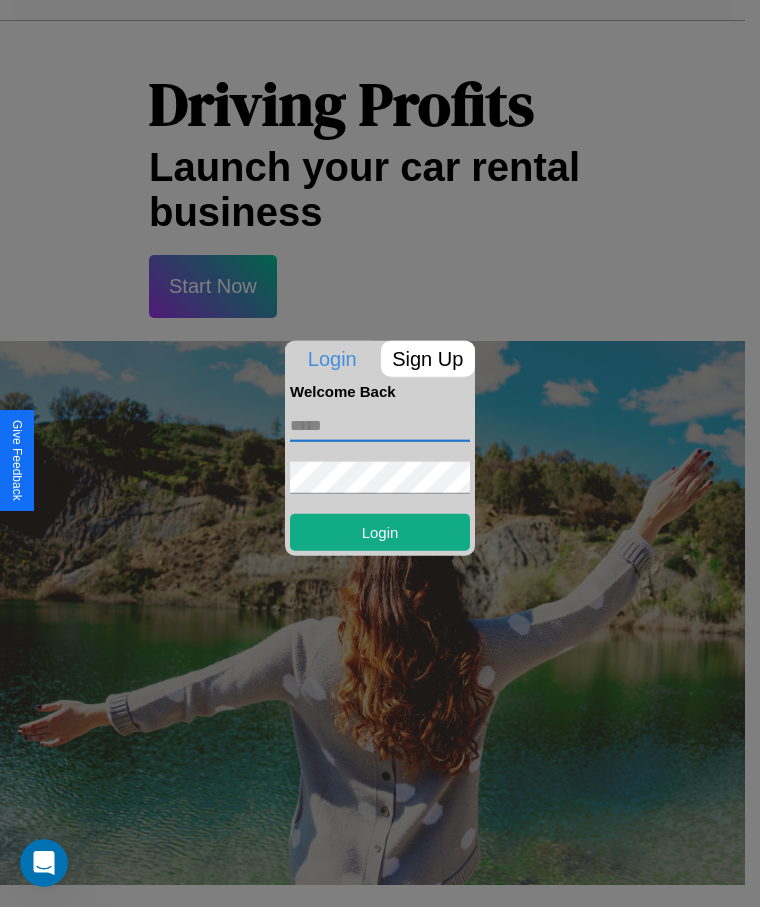 click at bounding box center [380, 425] 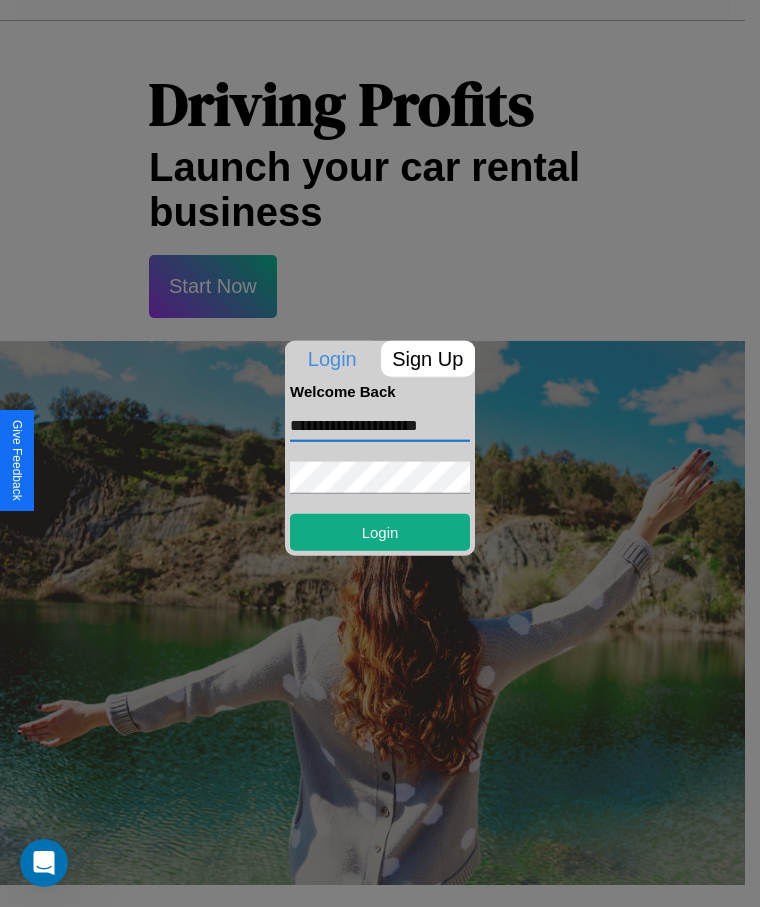 scroll, scrollTop: 0, scrollLeft: 9, axis: horizontal 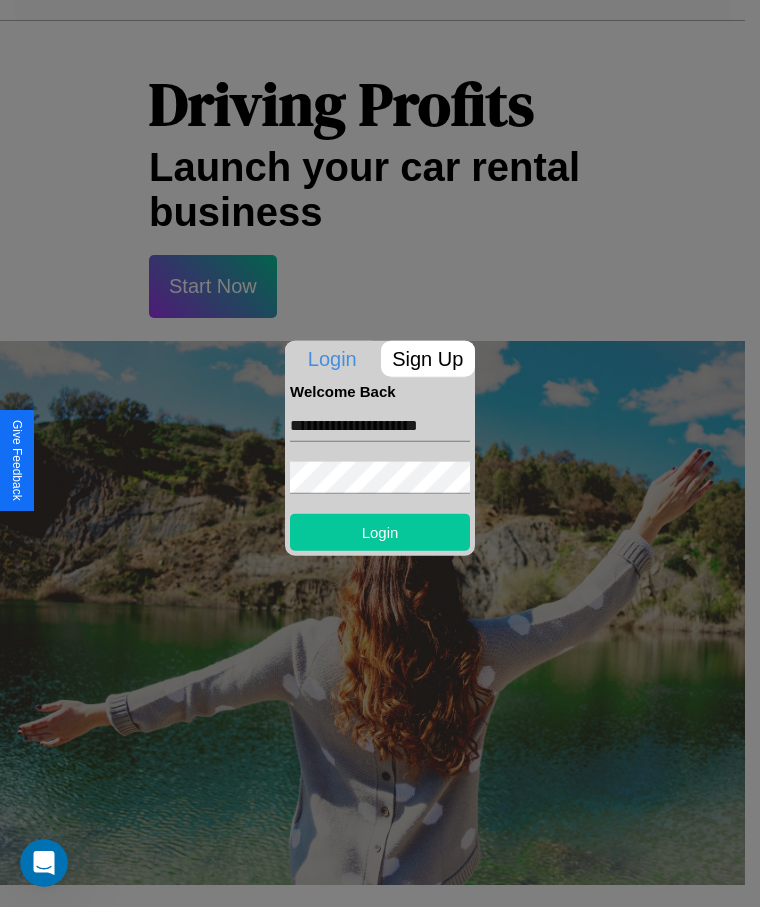 click on "Login" at bounding box center [380, 531] 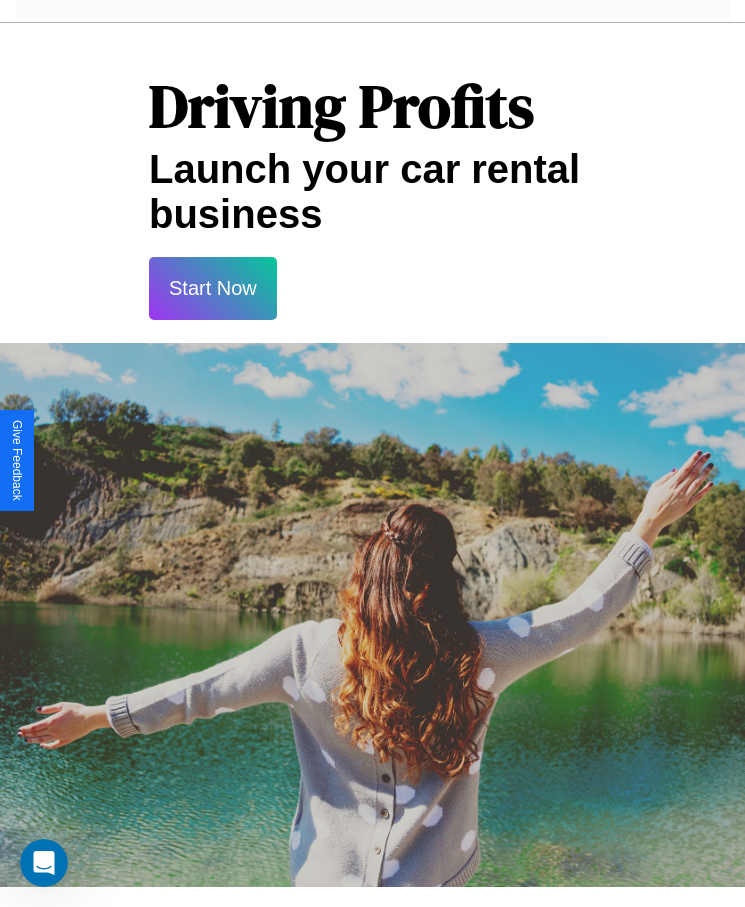 scroll, scrollTop: 0, scrollLeft: 0, axis: both 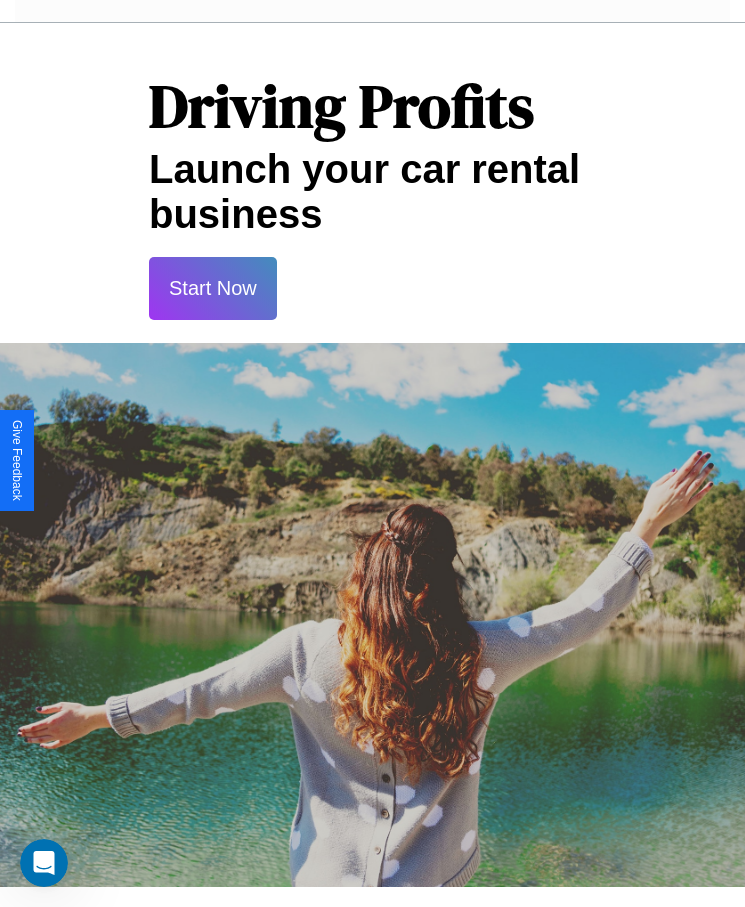 click on "Start Now" at bounding box center [213, 288] 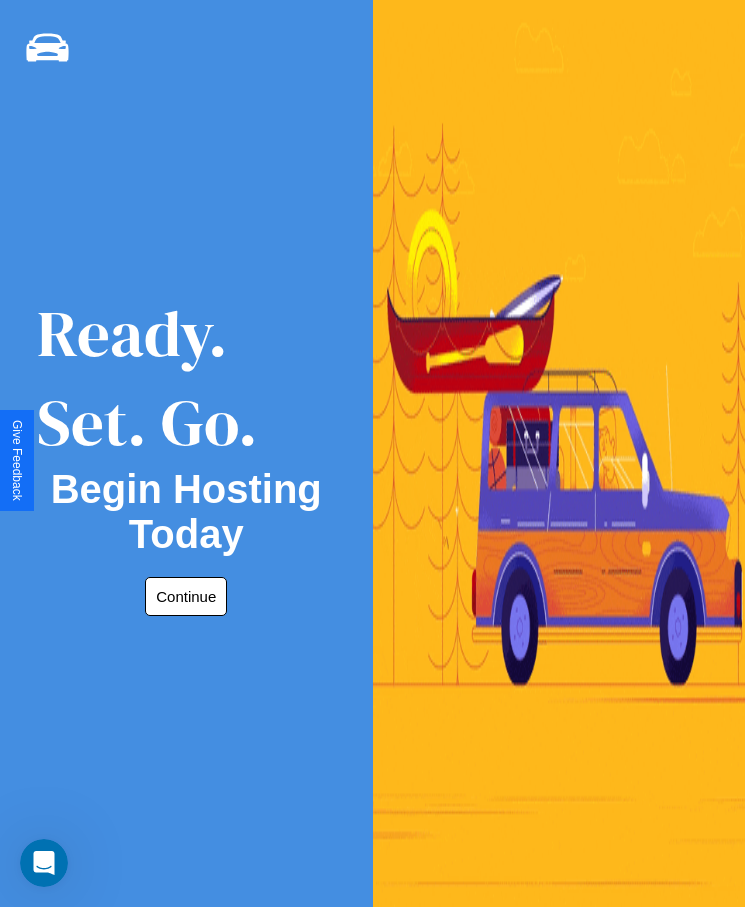 click on "Continue" at bounding box center [186, 596] 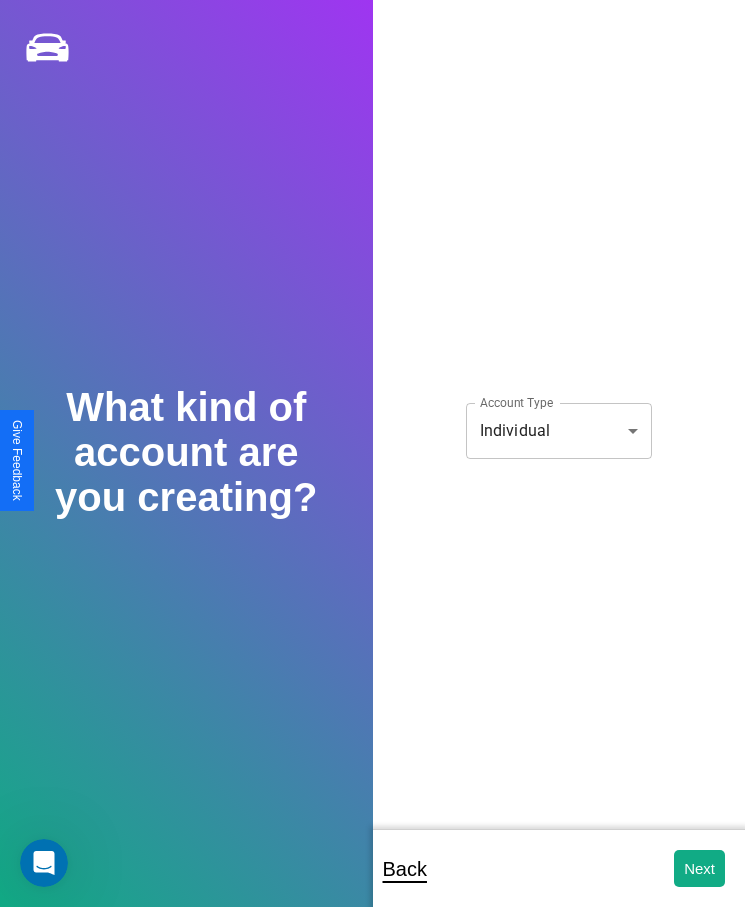 click on "**********" at bounding box center (372, 467) 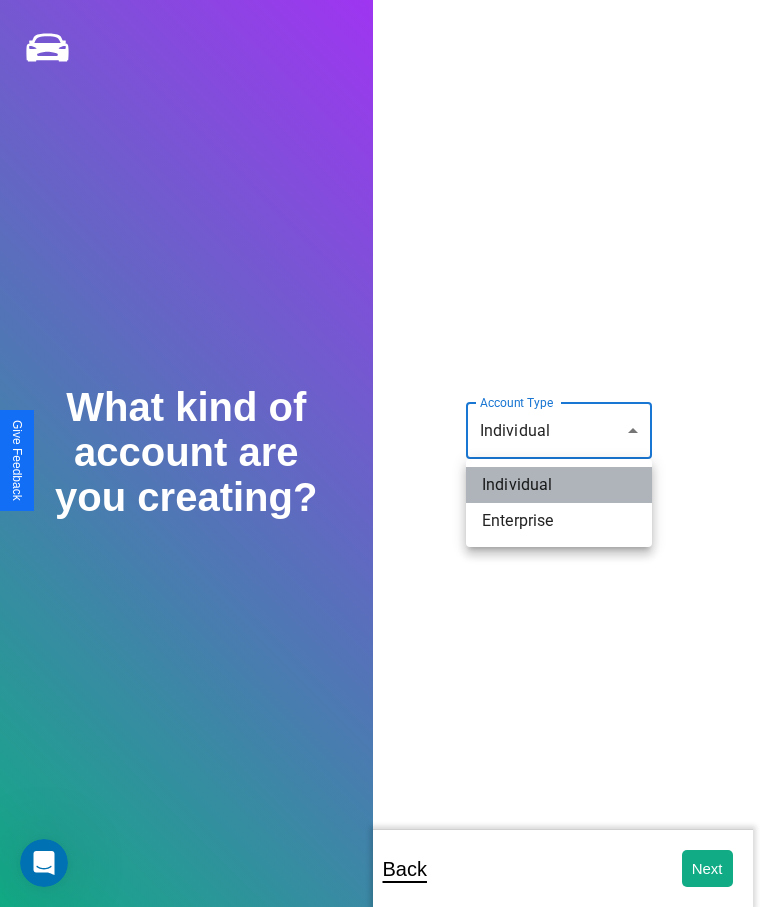 click on "Individual" at bounding box center (559, 485) 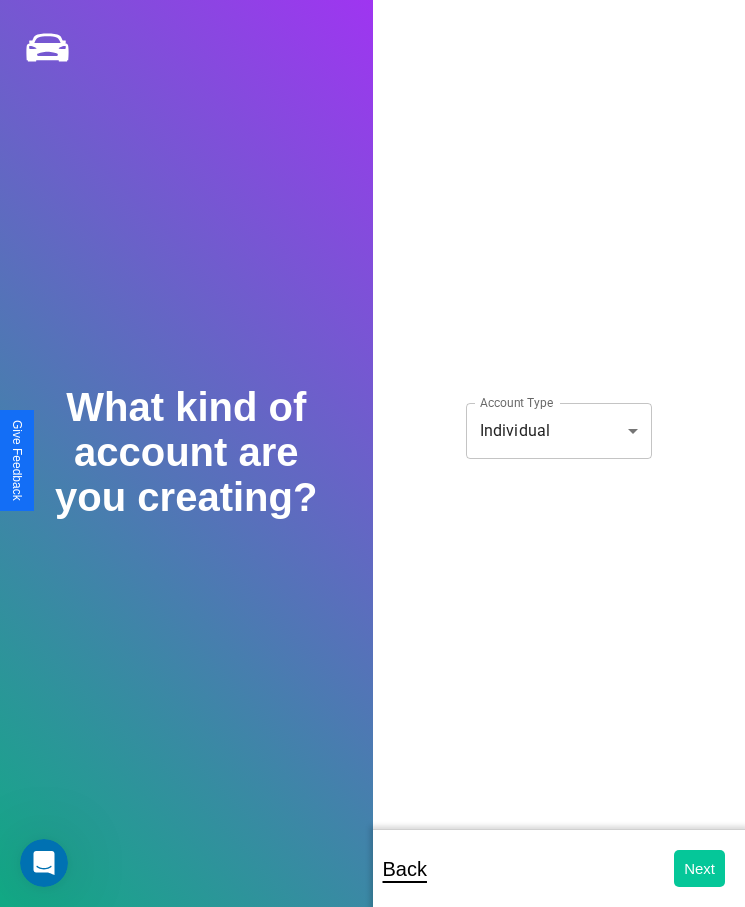 click on "Next" at bounding box center (699, 868) 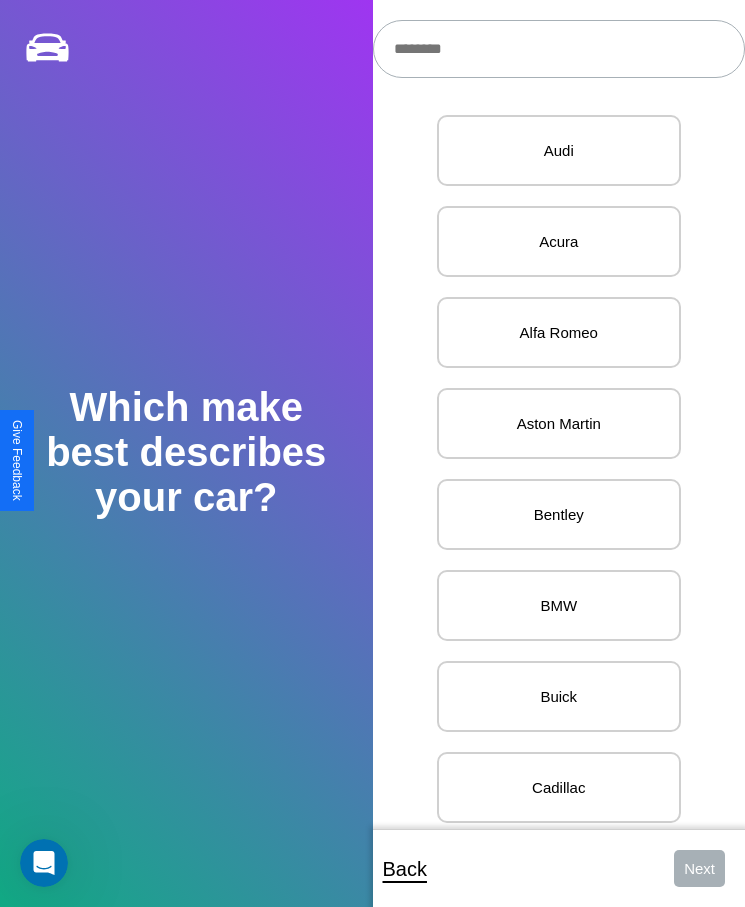 scroll, scrollTop: 27, scrollLeft: 0, axis: vertical 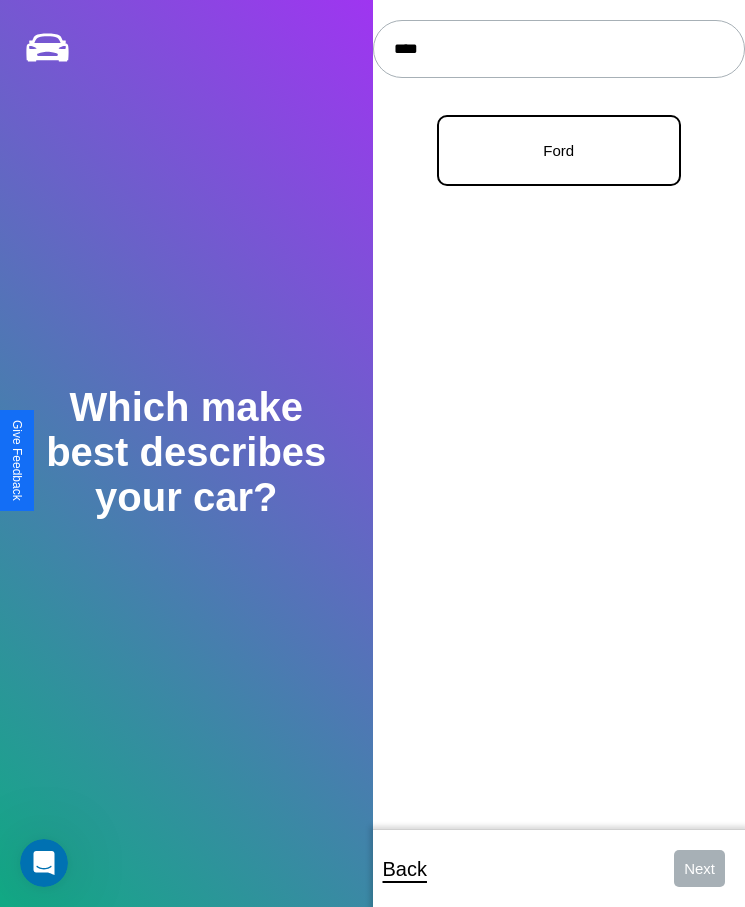 type on "****" 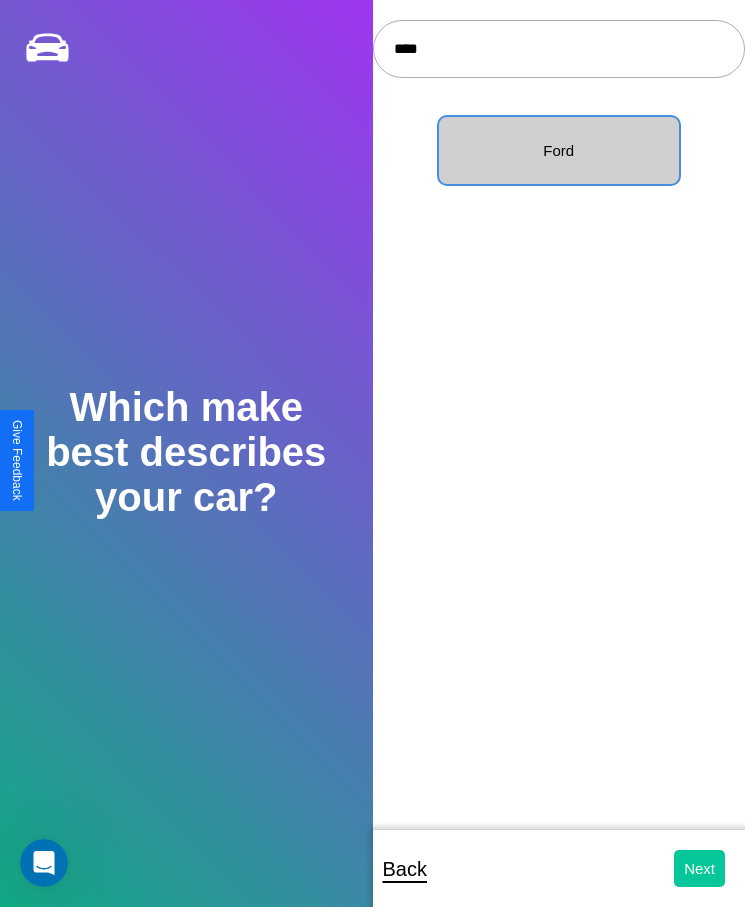 click on "Next" at bounding box center [699, 868] 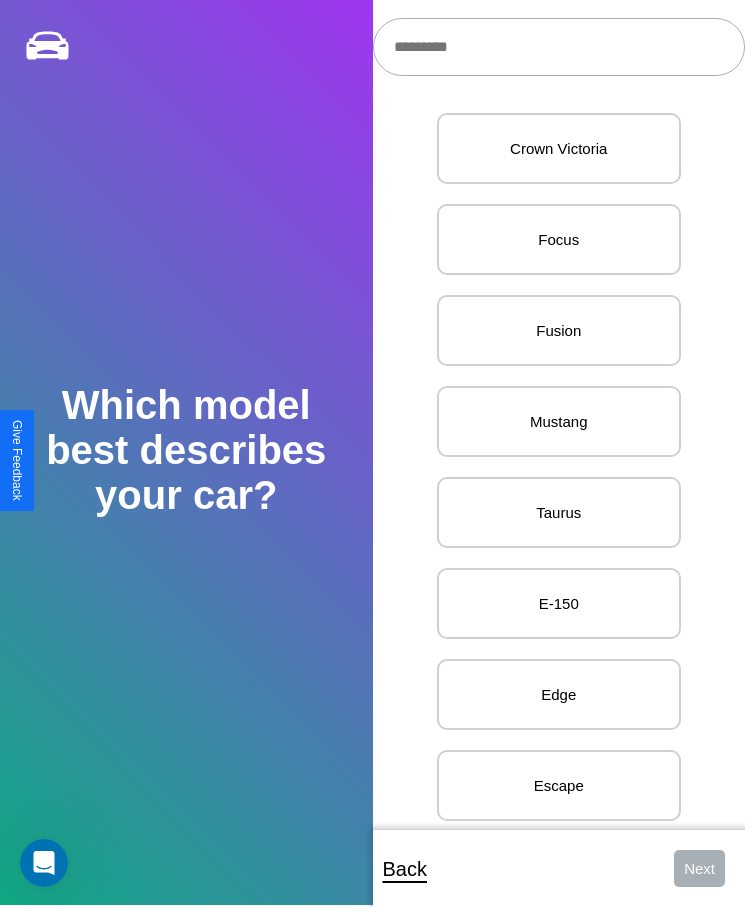 scroll, scrollTop: 20, scrollLeft: 0, axis: vertical 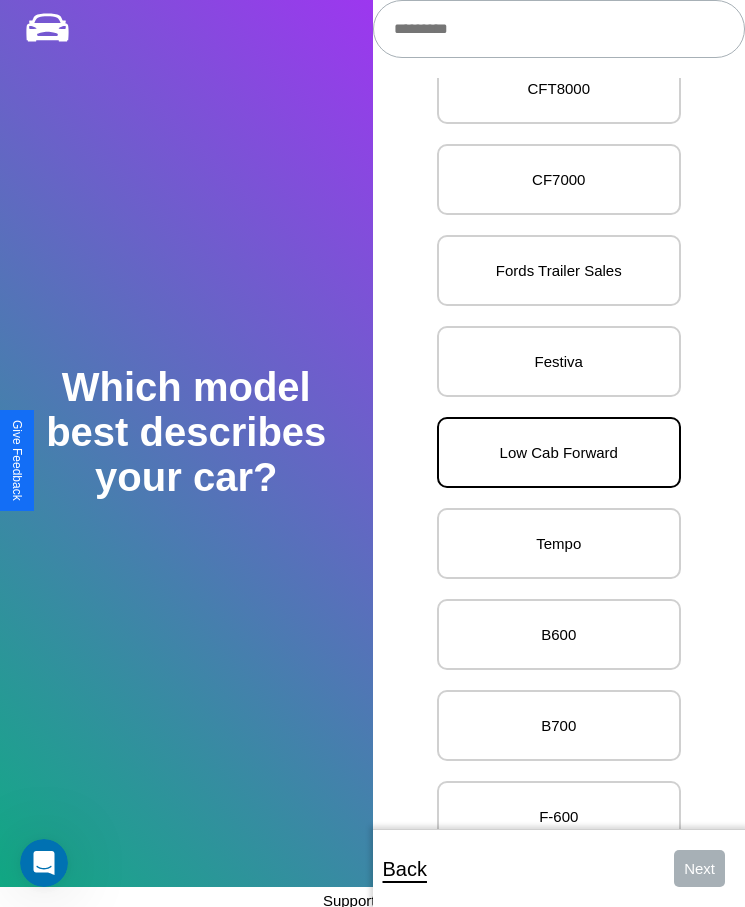 click on "Low Cab Forward" at bounding box center [559, 452] 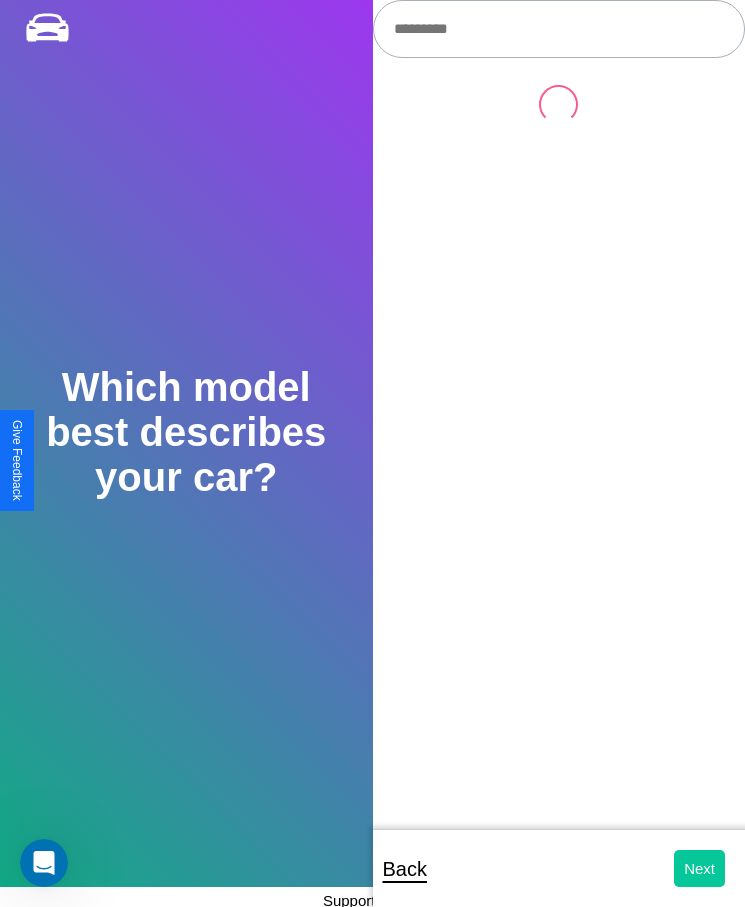 click on "Next" at bounding box center [699, 868] 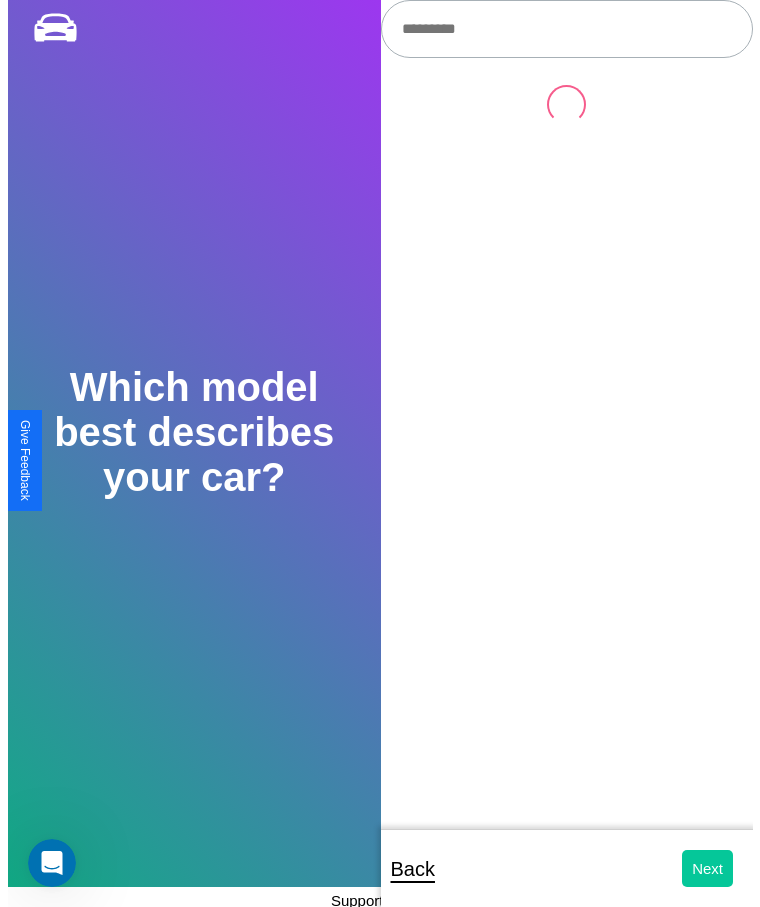 scroll, scrollTop: 0, scrollLeft: 0, axis: both 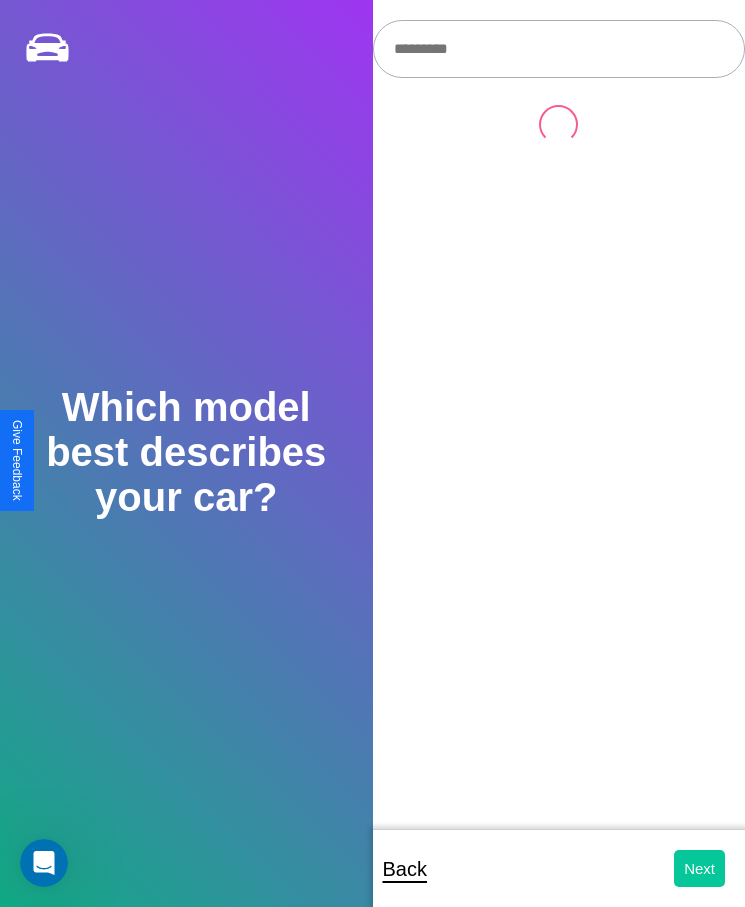 select on "*****" 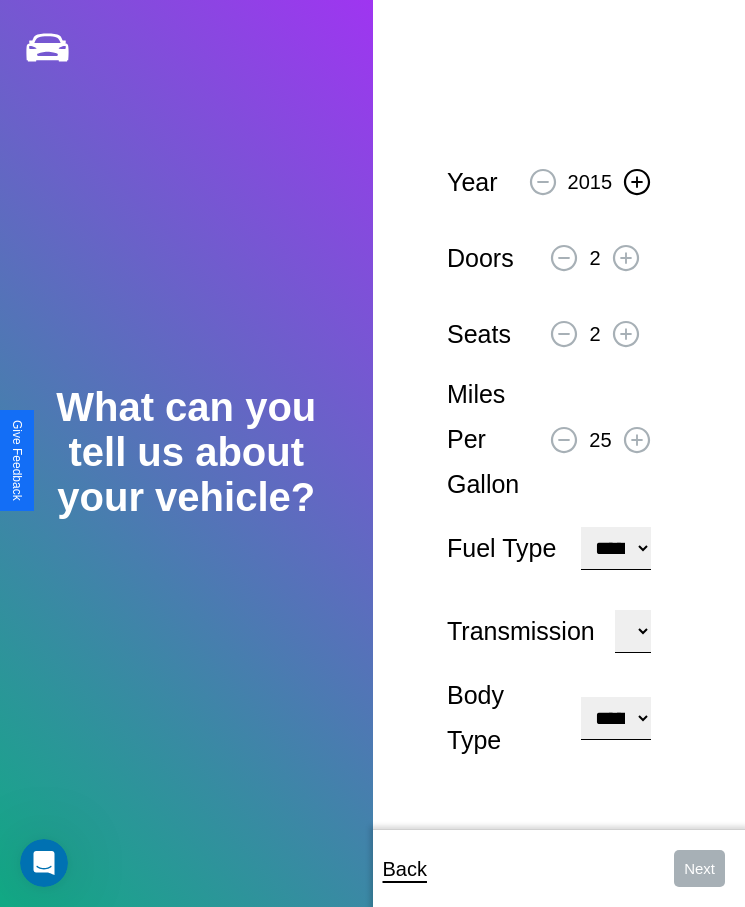 click 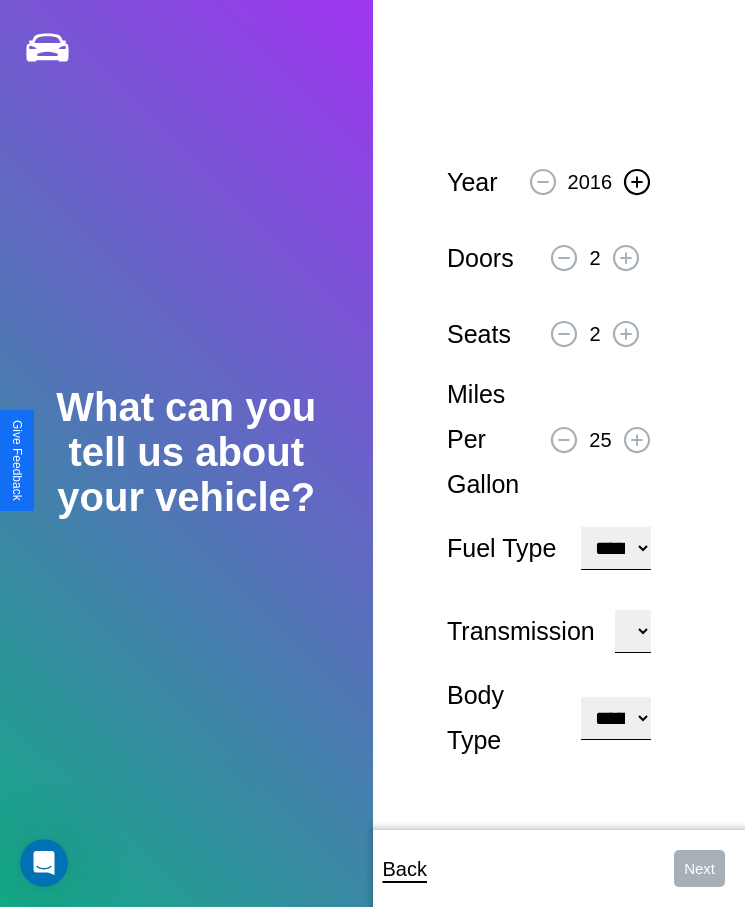 click 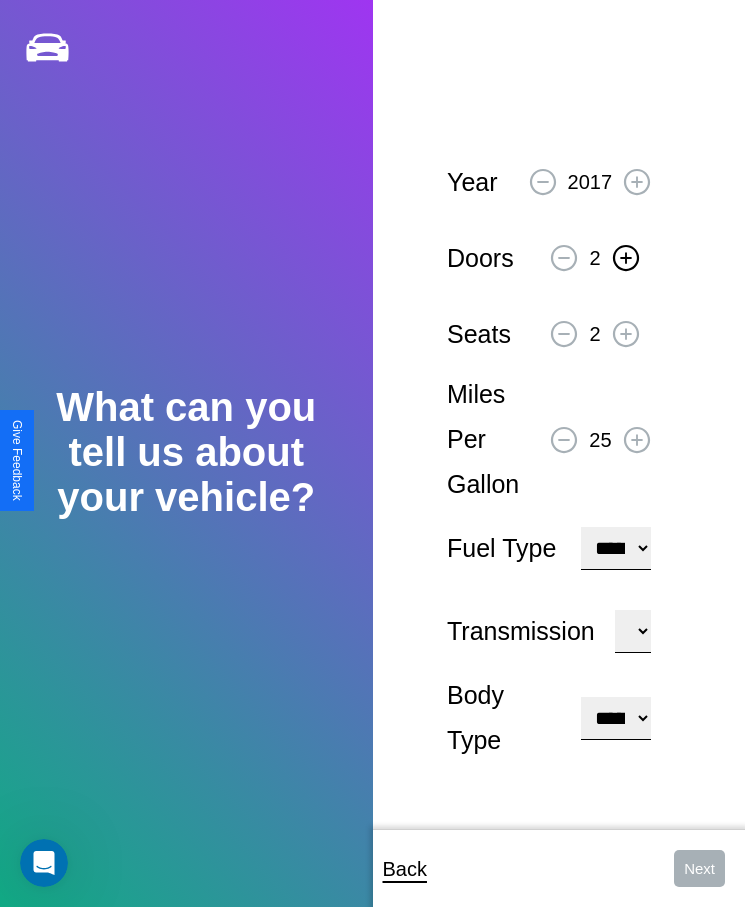 click 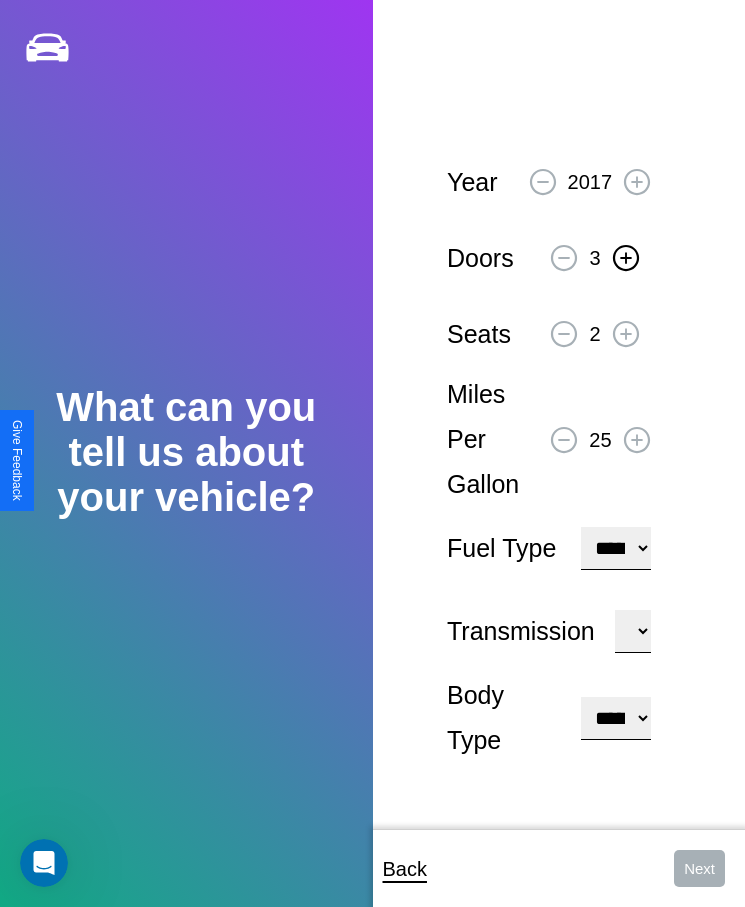 click 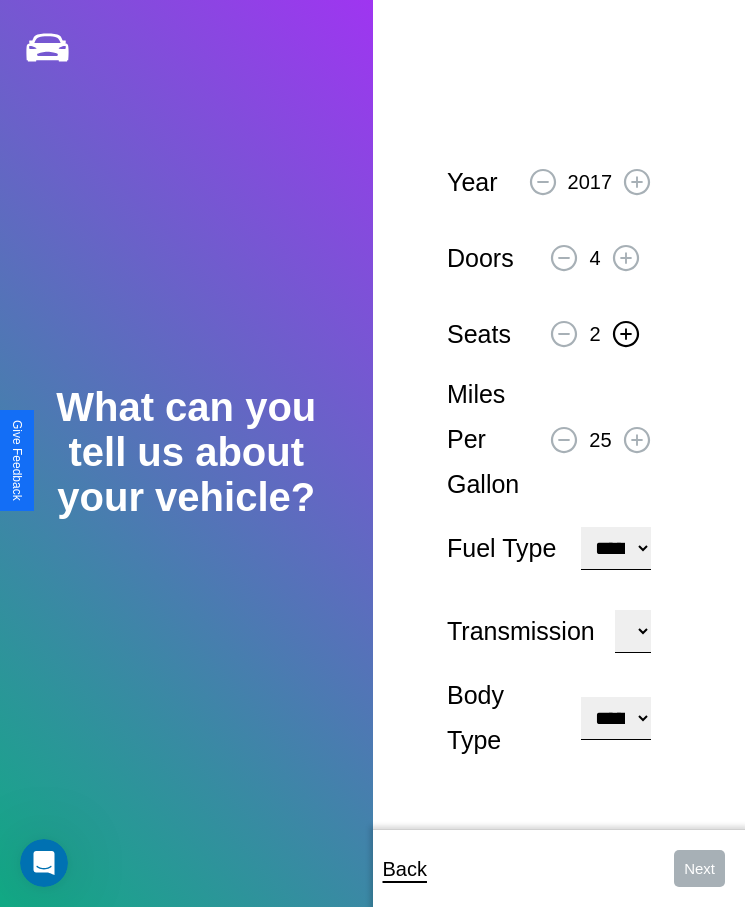 click 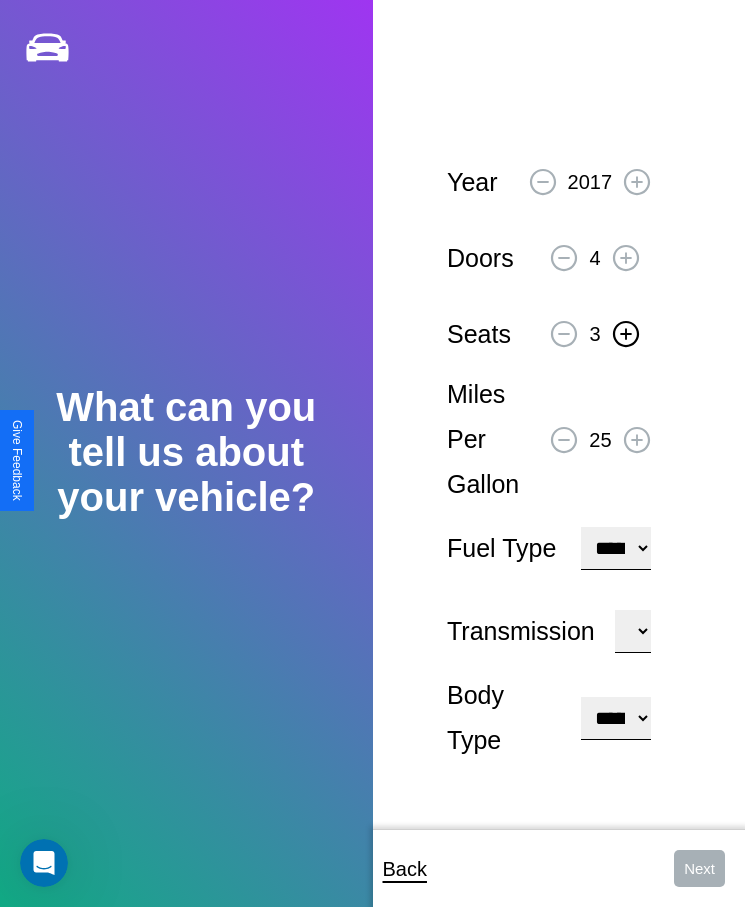 click 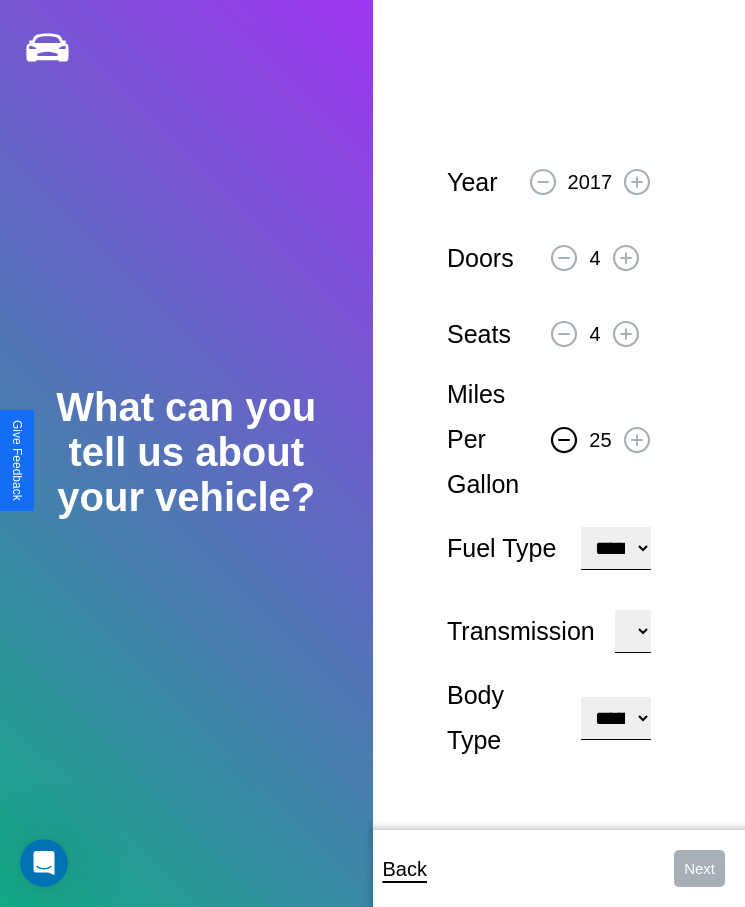 click 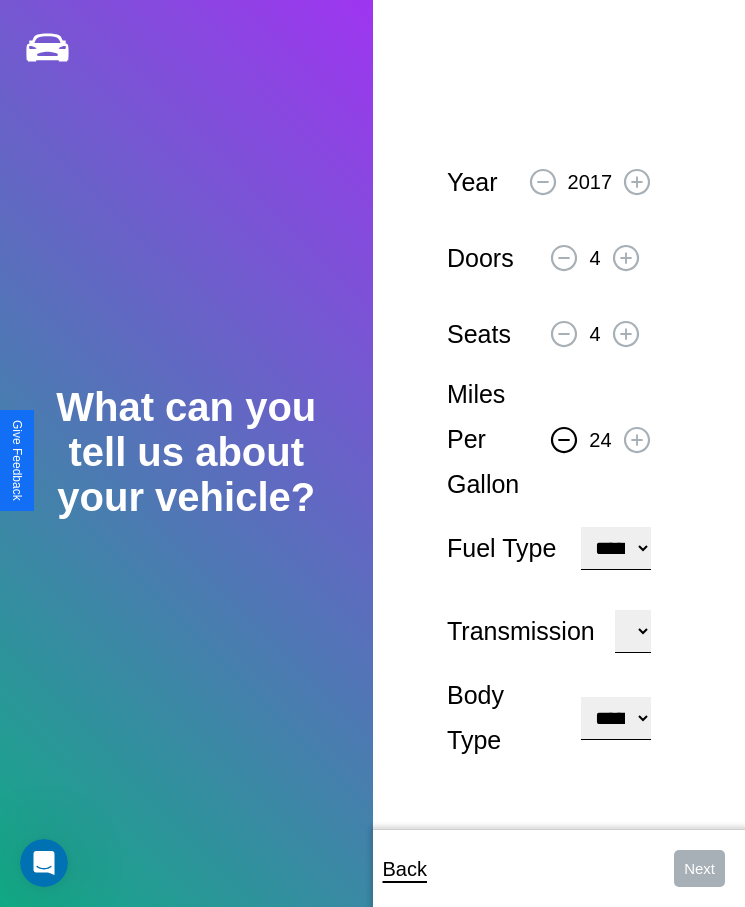 click 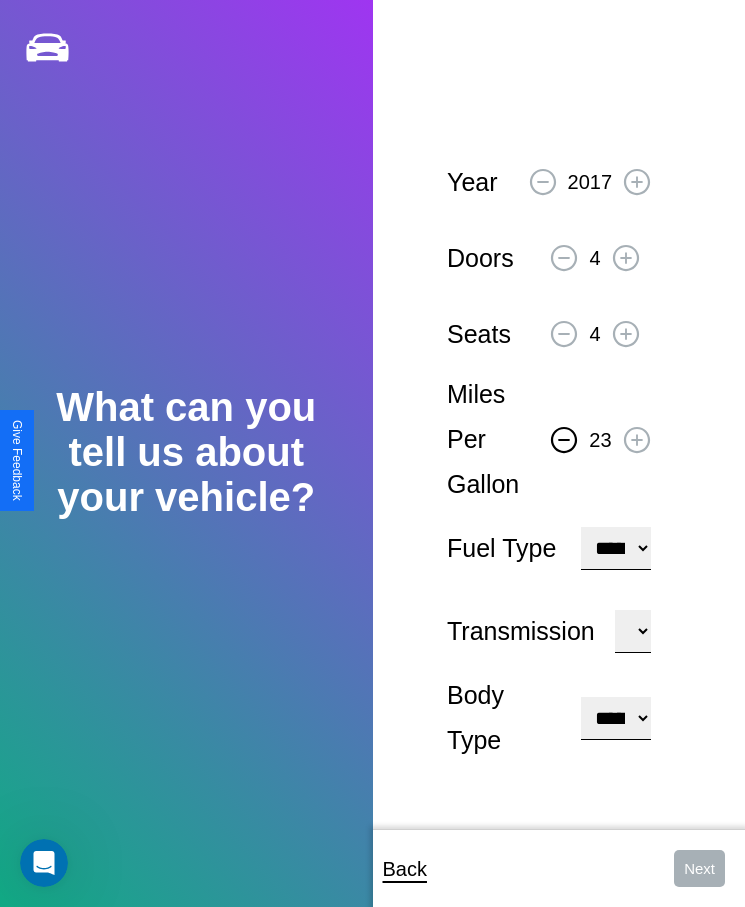 click 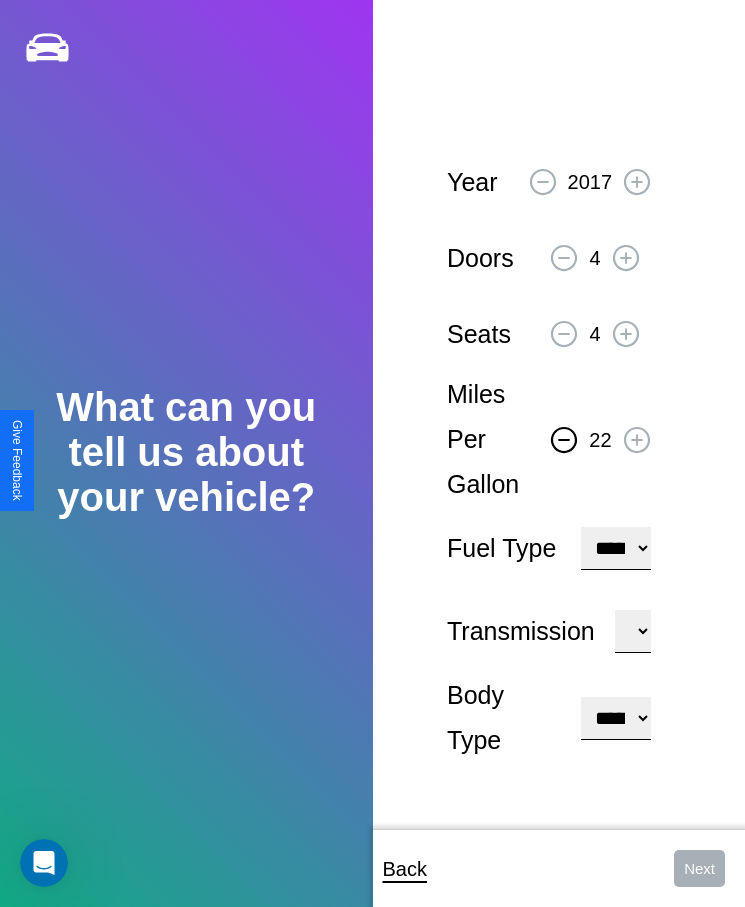 click 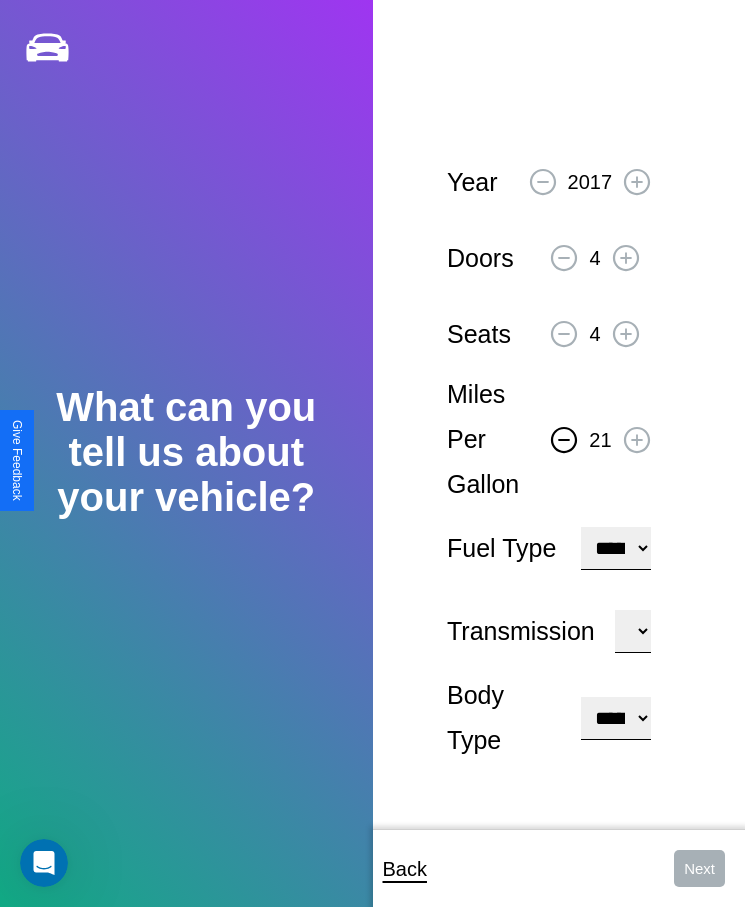 click 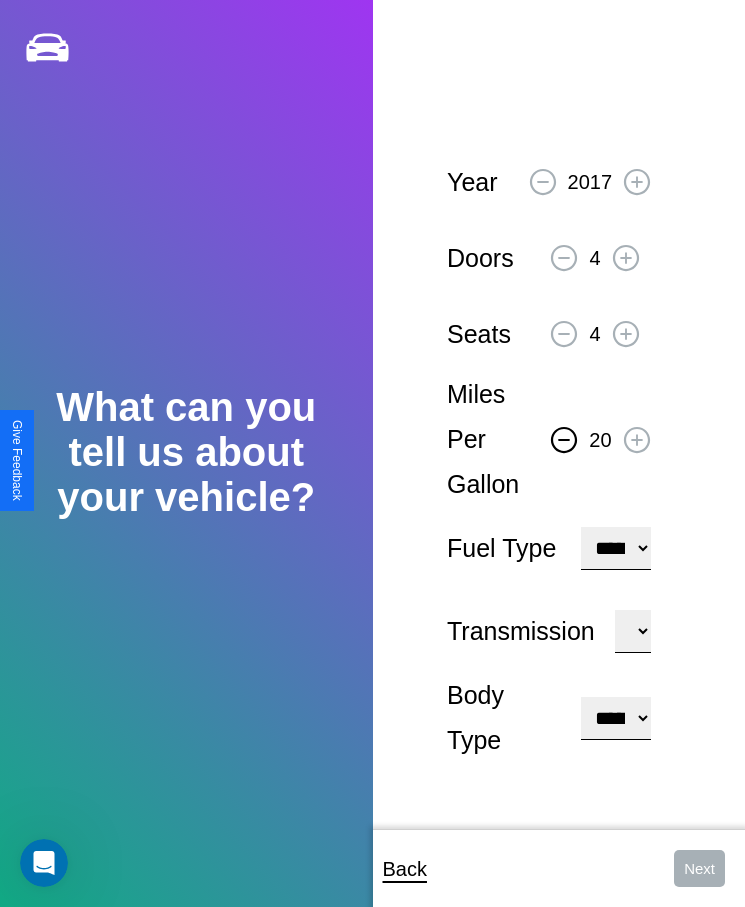 click 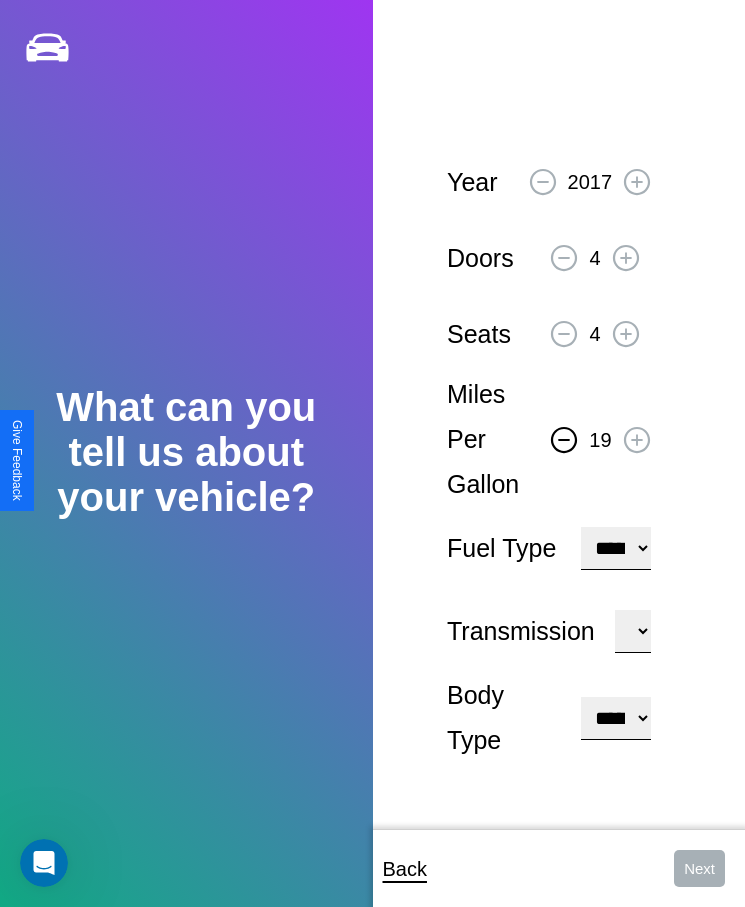 click 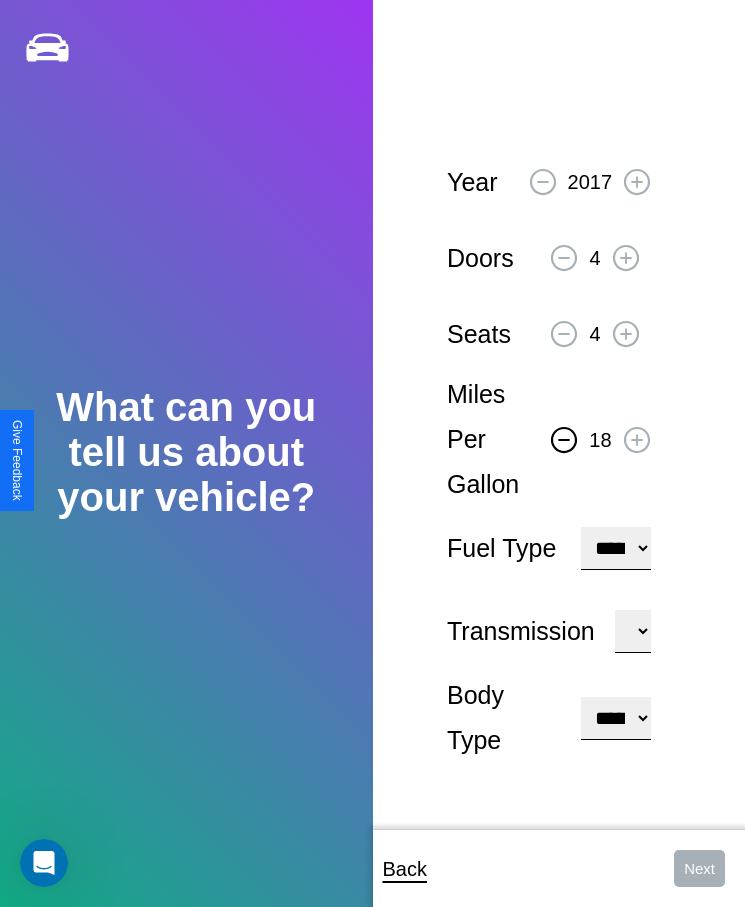 click 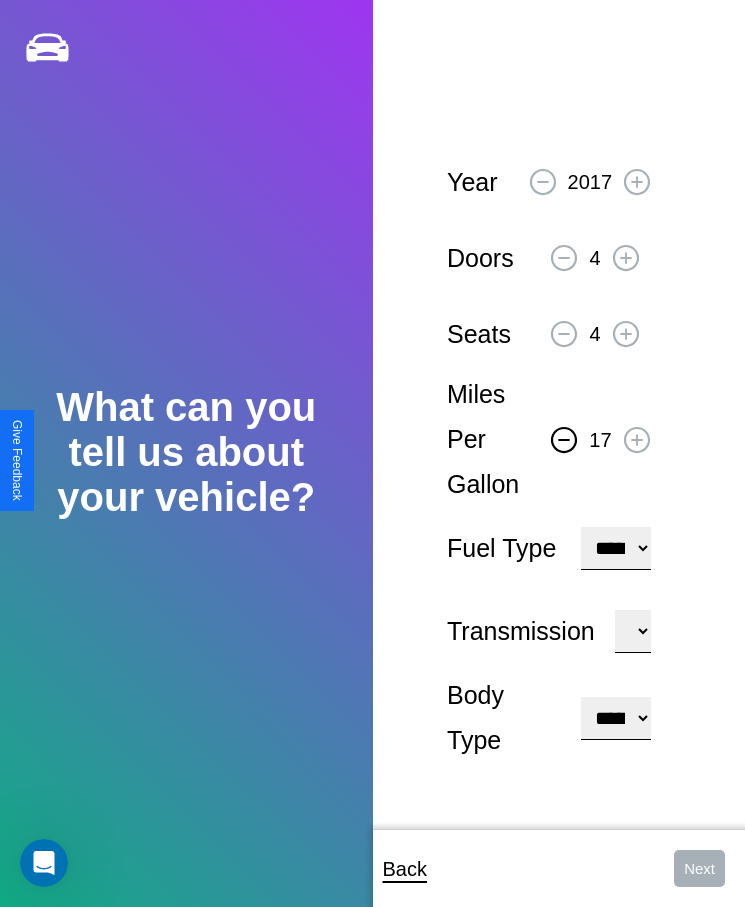 click 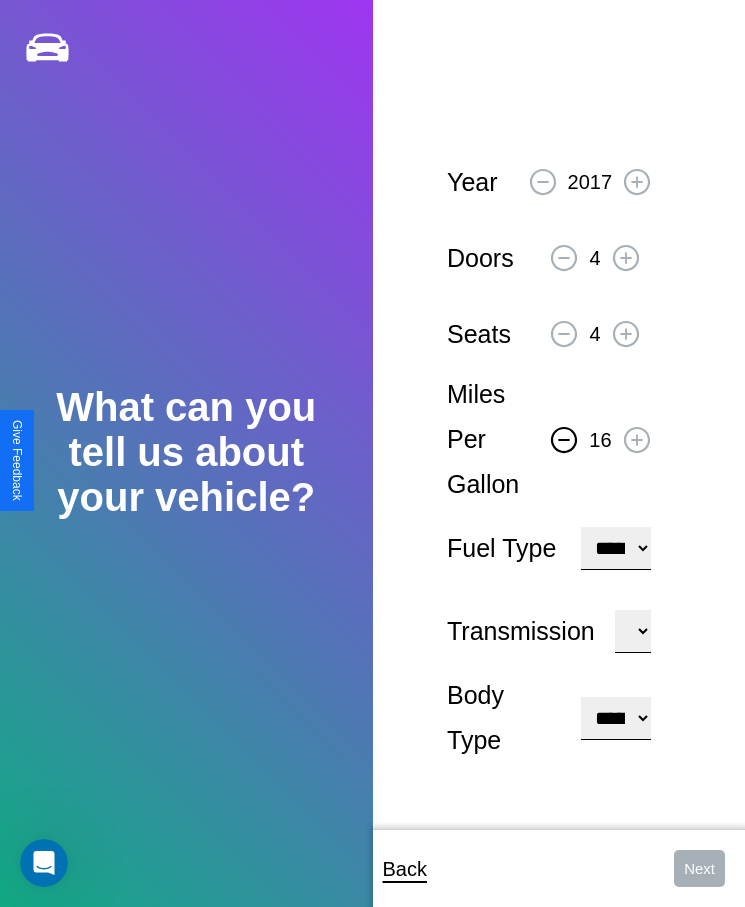 click on "**********" at bounding box center [615, 548] 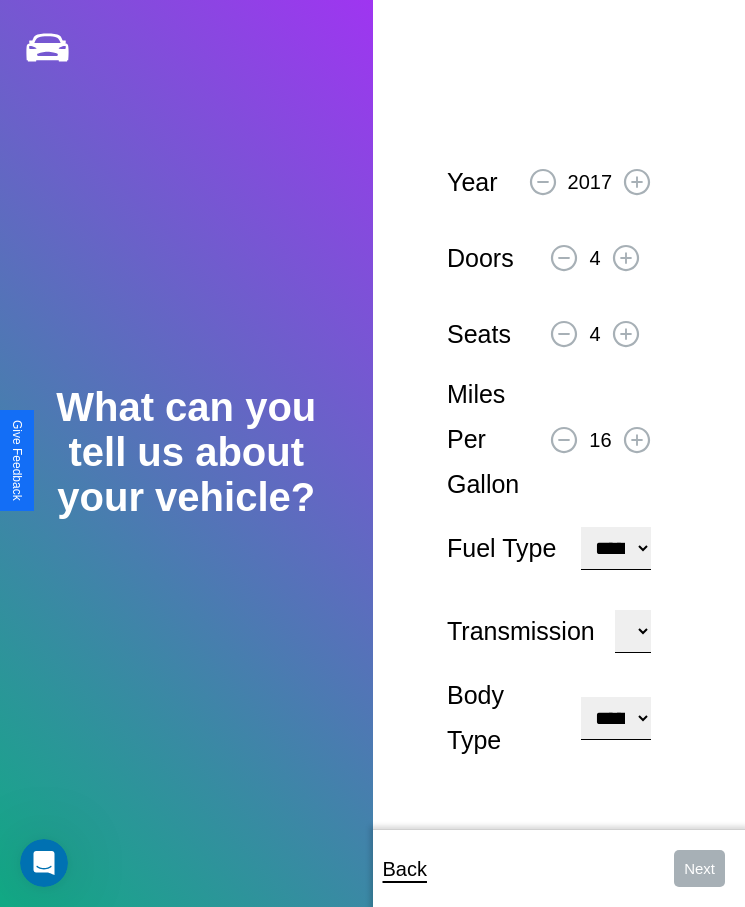 select on "***" 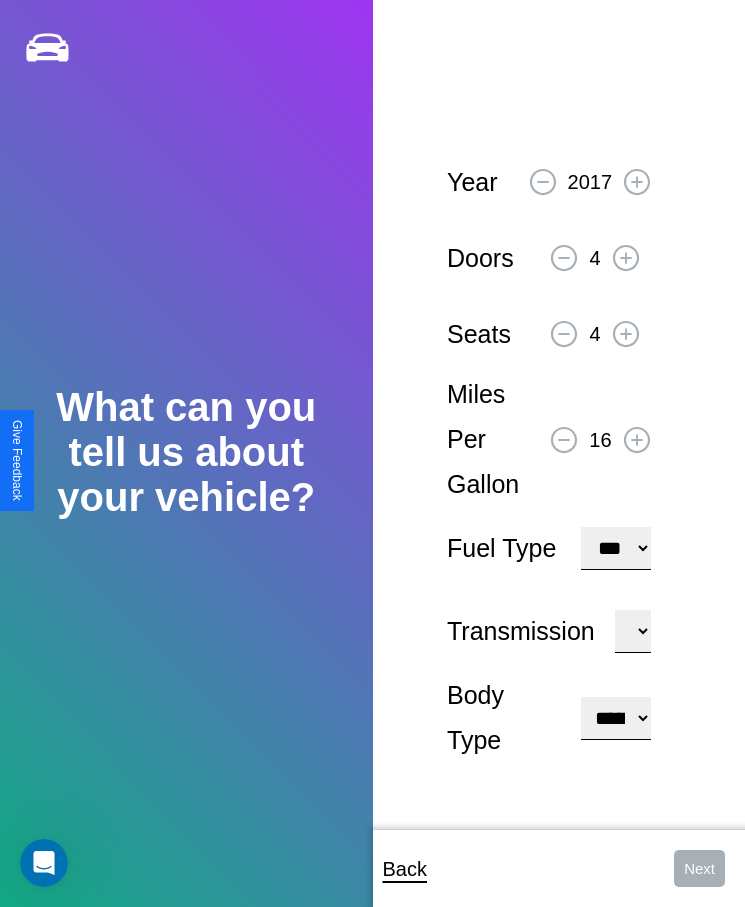 click on "****** ********* ******" at bounding box center [633, 631] 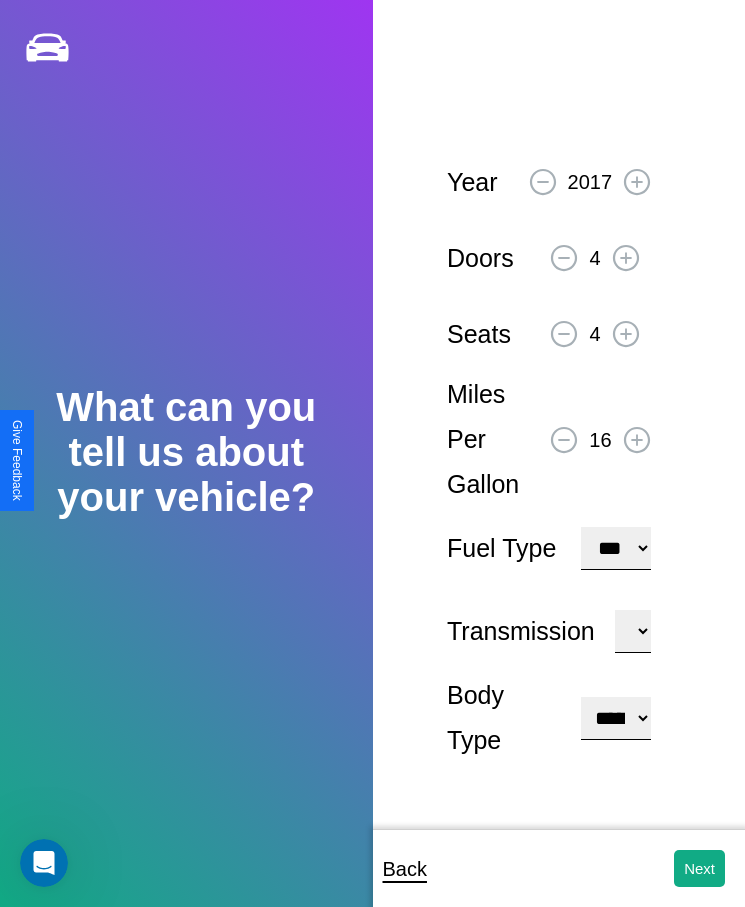 click on "**********" at bounding box center [615, 718] 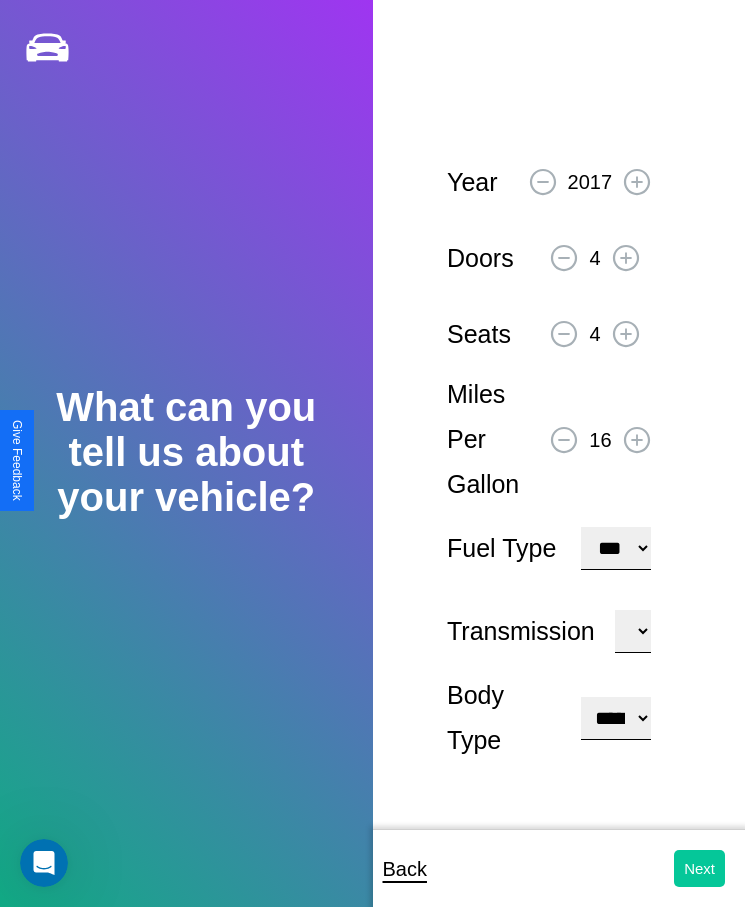 click on "Next" at bounding box center (699, 868) 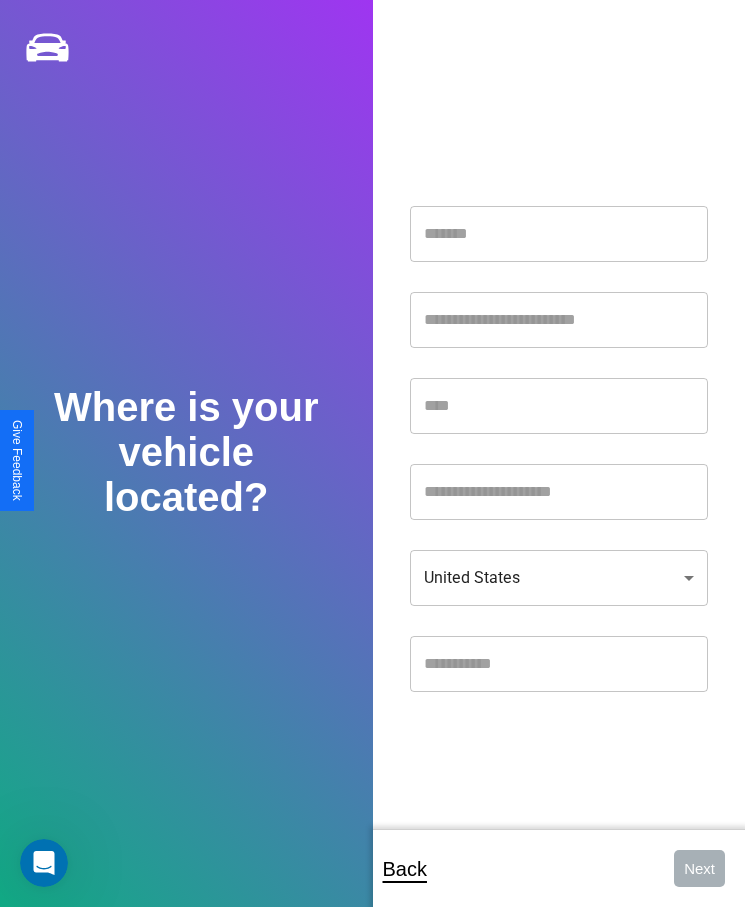 click at bounding box center [559, 234] 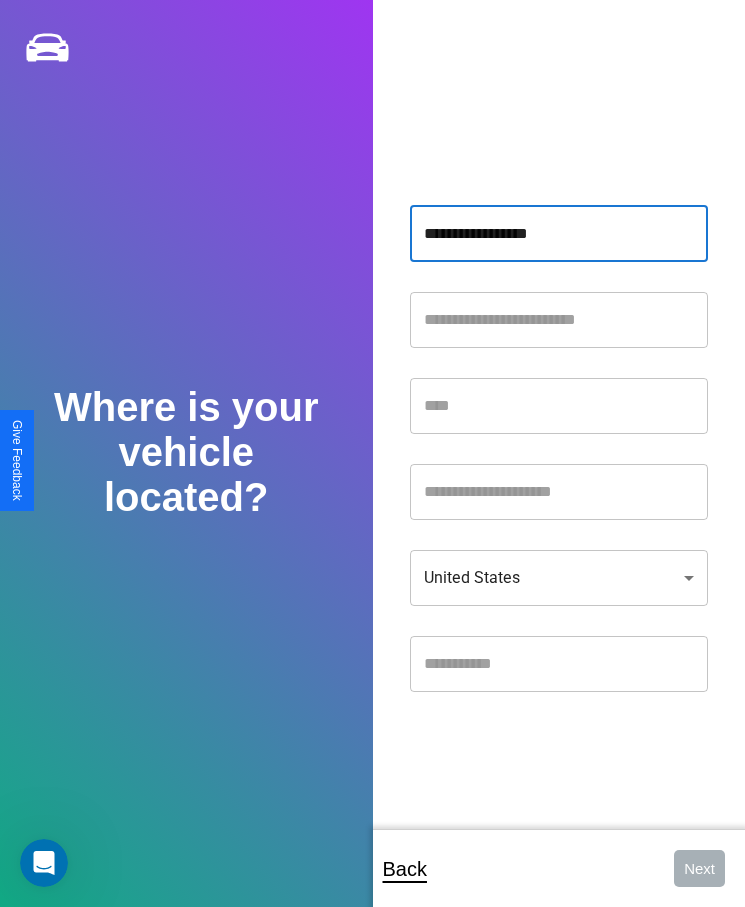 type on "**********" 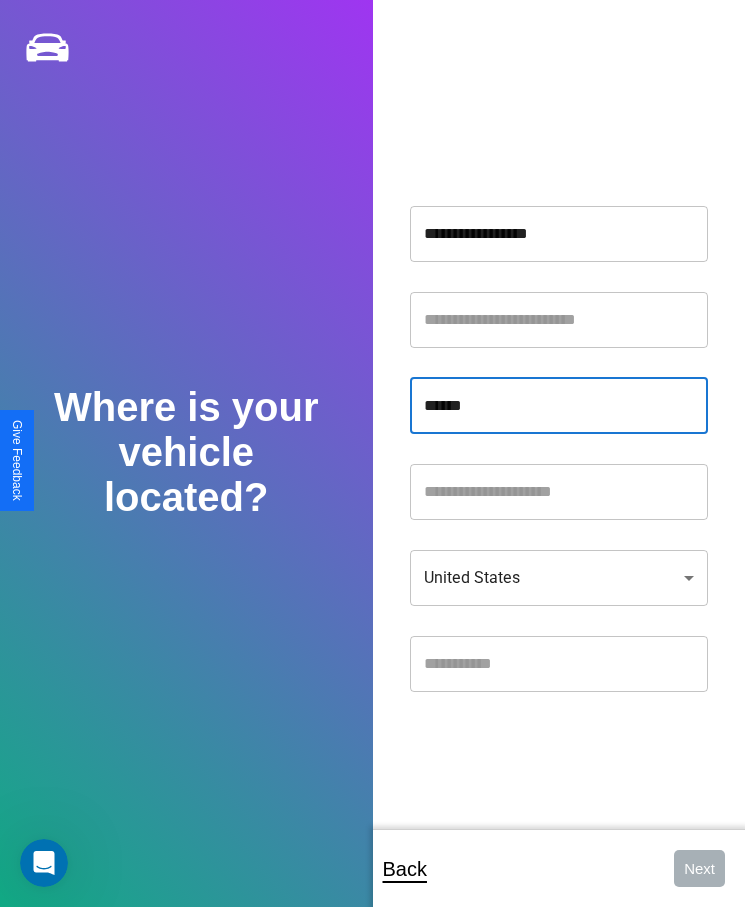 type on "******" 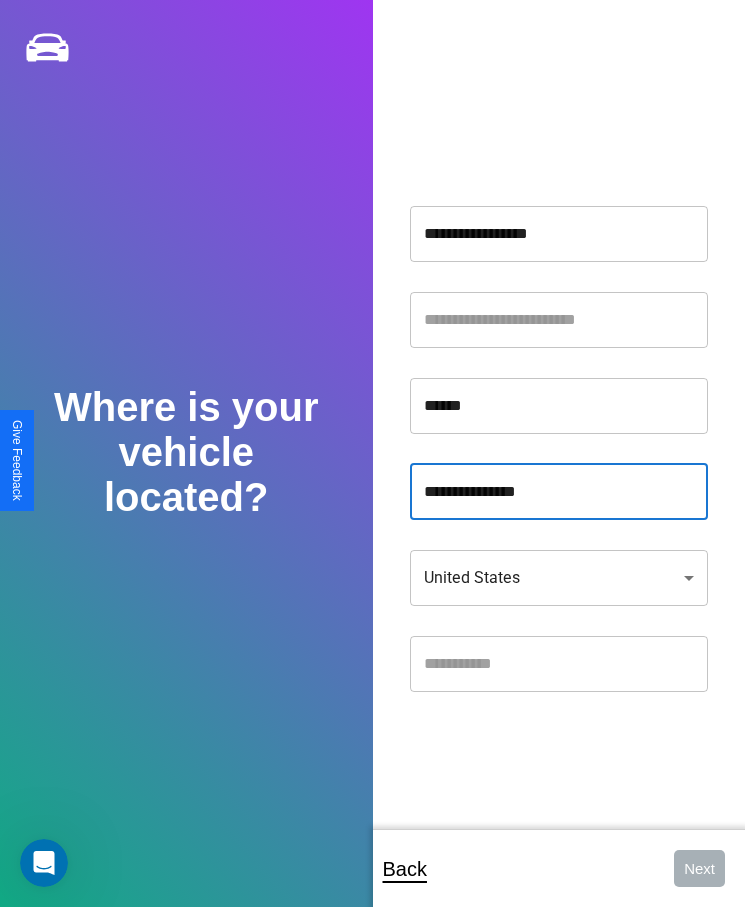 type on "**********" 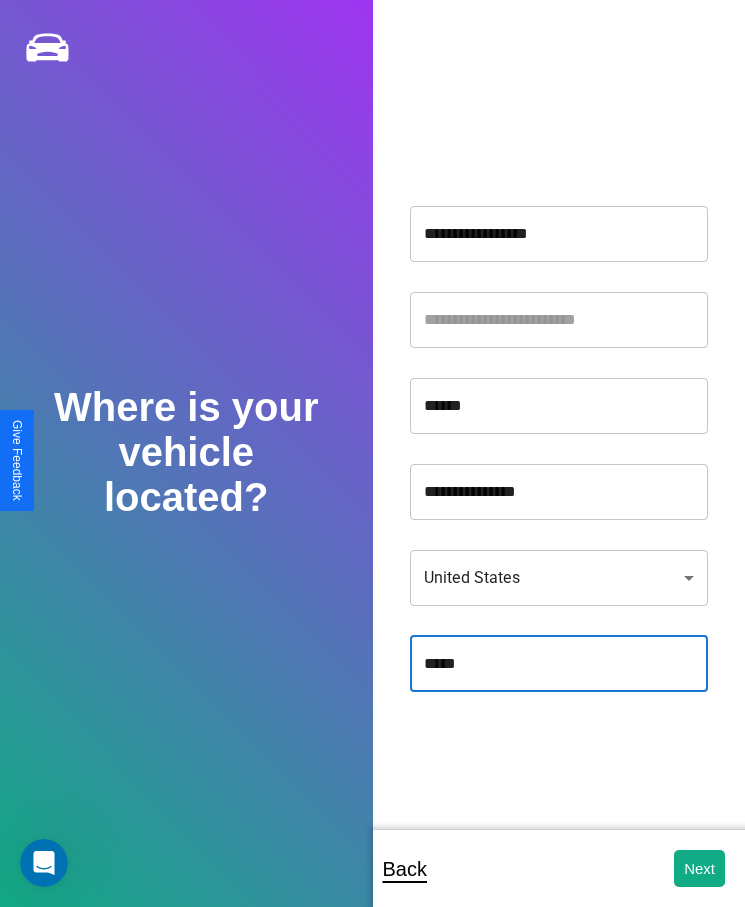type on "*****" 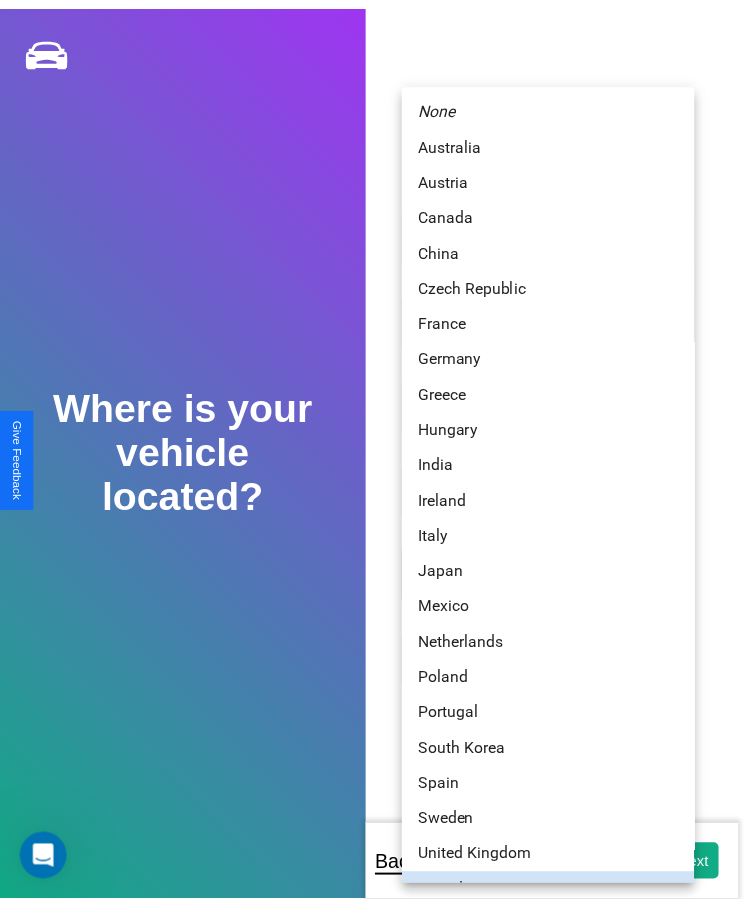 scroll, scrollTop: 25, scrollLeft: 0, axis: vertical 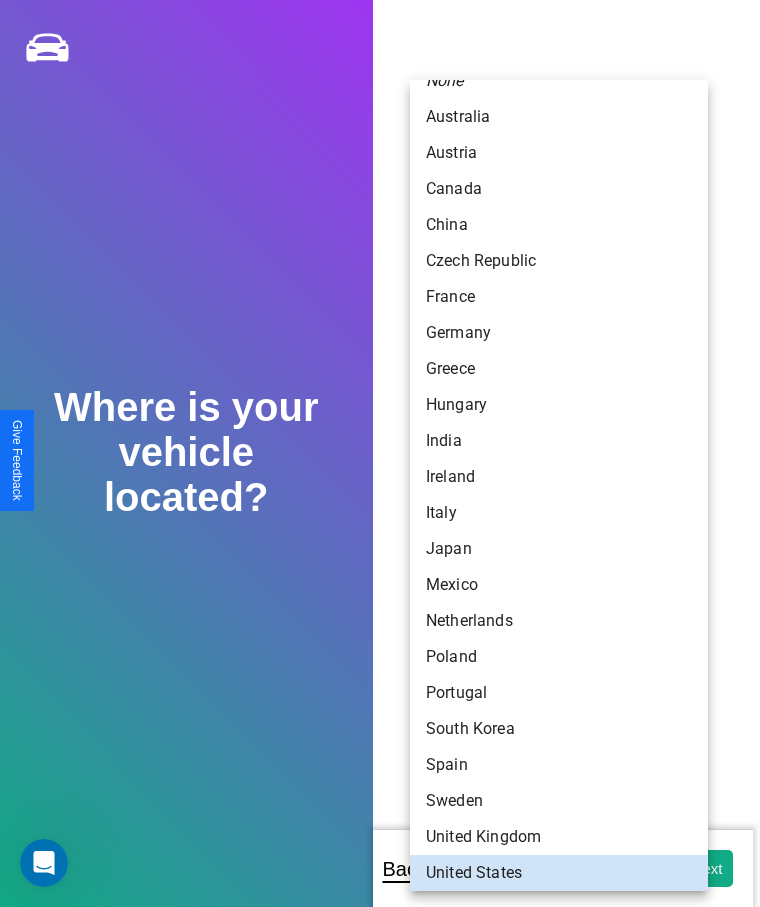 click on "Australia" at bounding box center (559, 117) 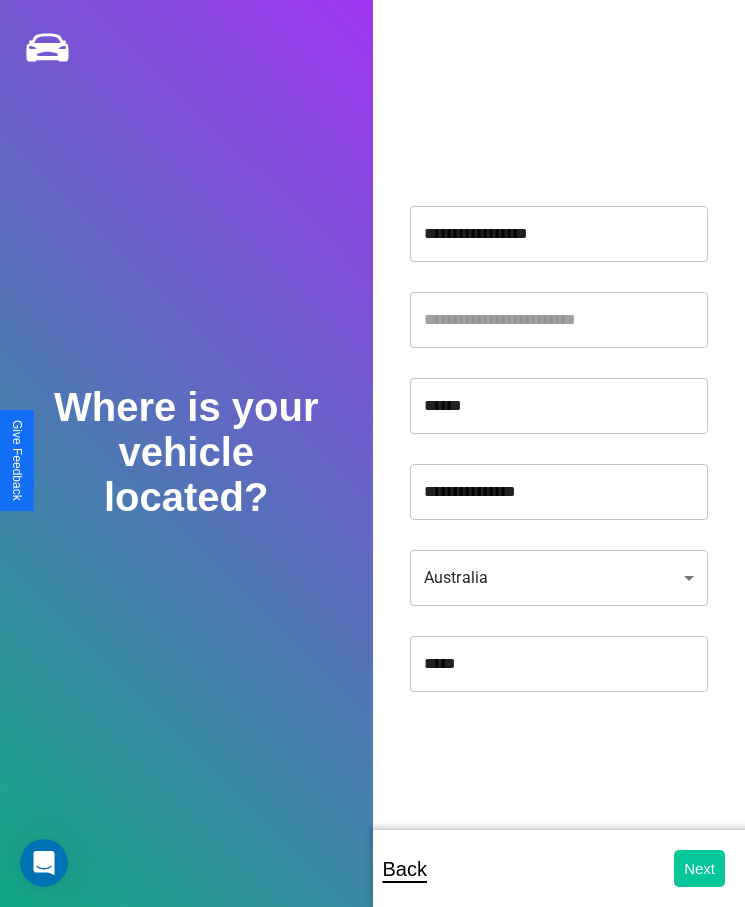 click on "Next" at bounding box center [699, 868] 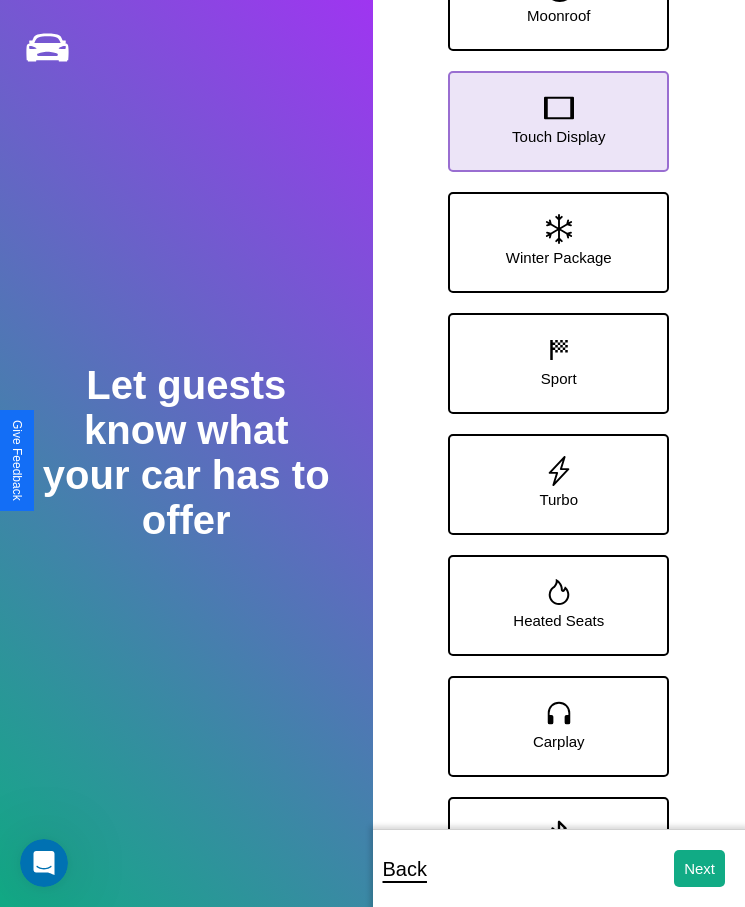 click 